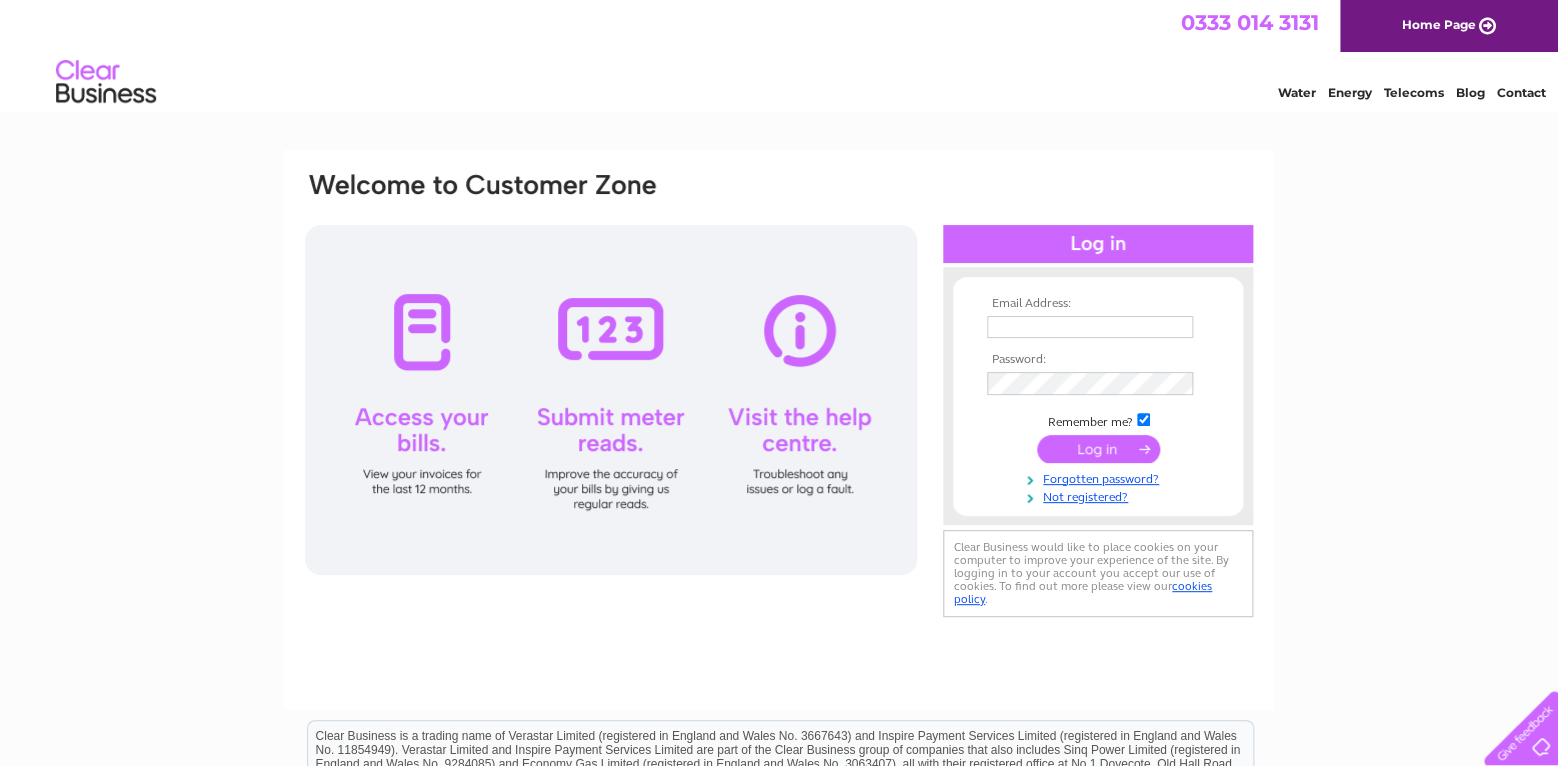 scroll, scrollTop: 0, scrollLeft: 0, axis: both 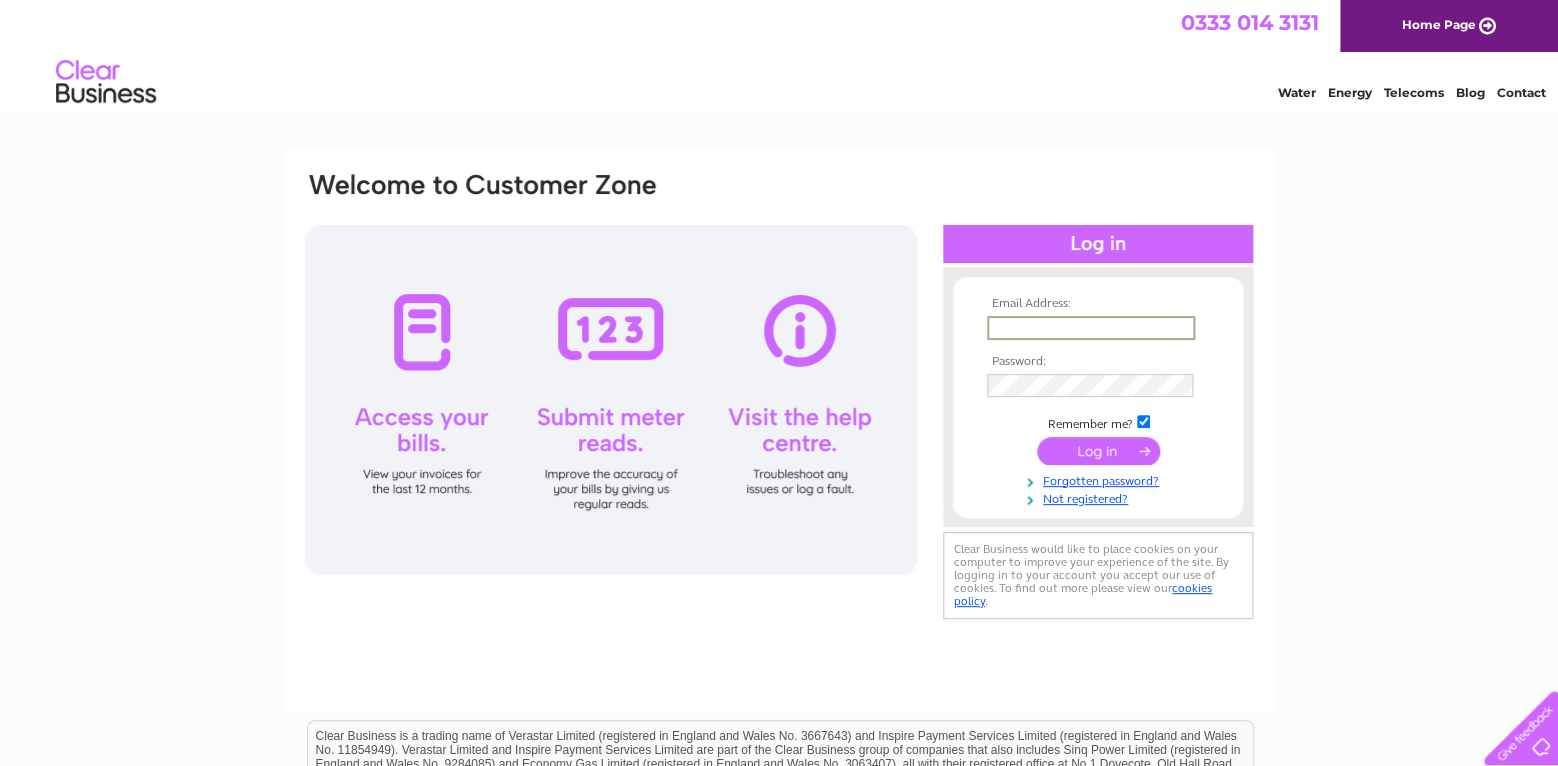 click at bounding box center [1091, 328] 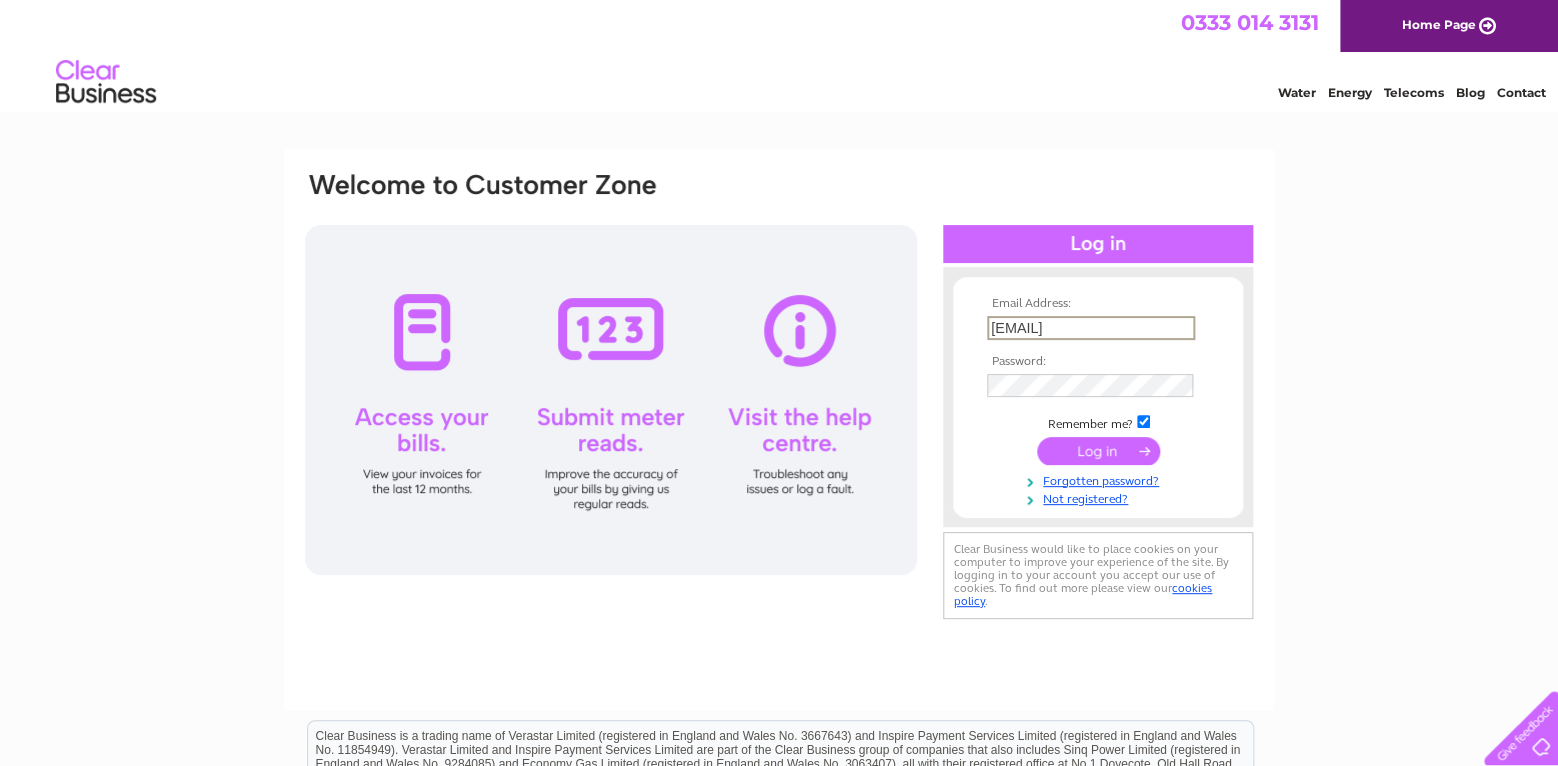 type on "exaq@mail.com" 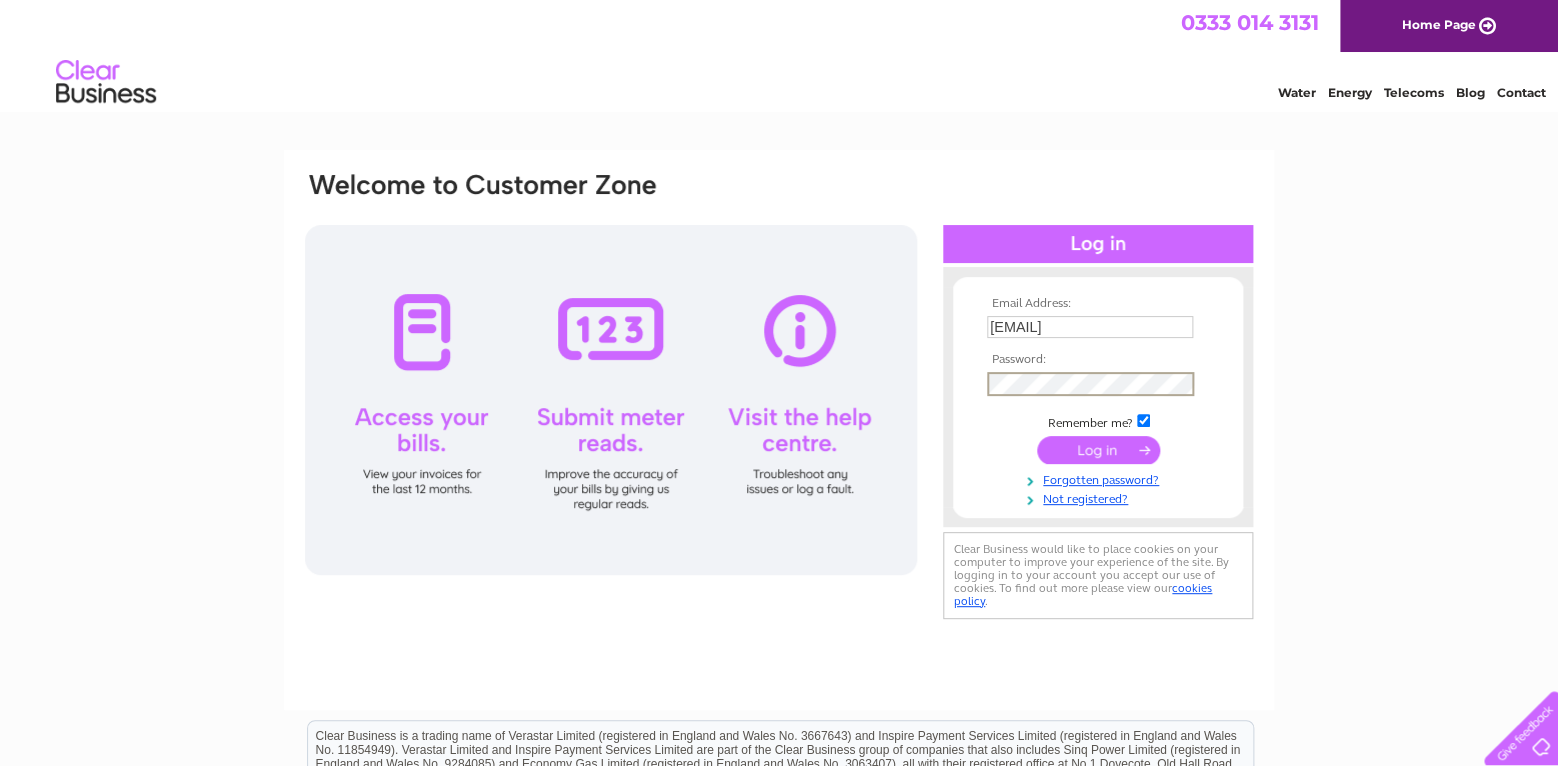 click at bounding box center [1098, 450] 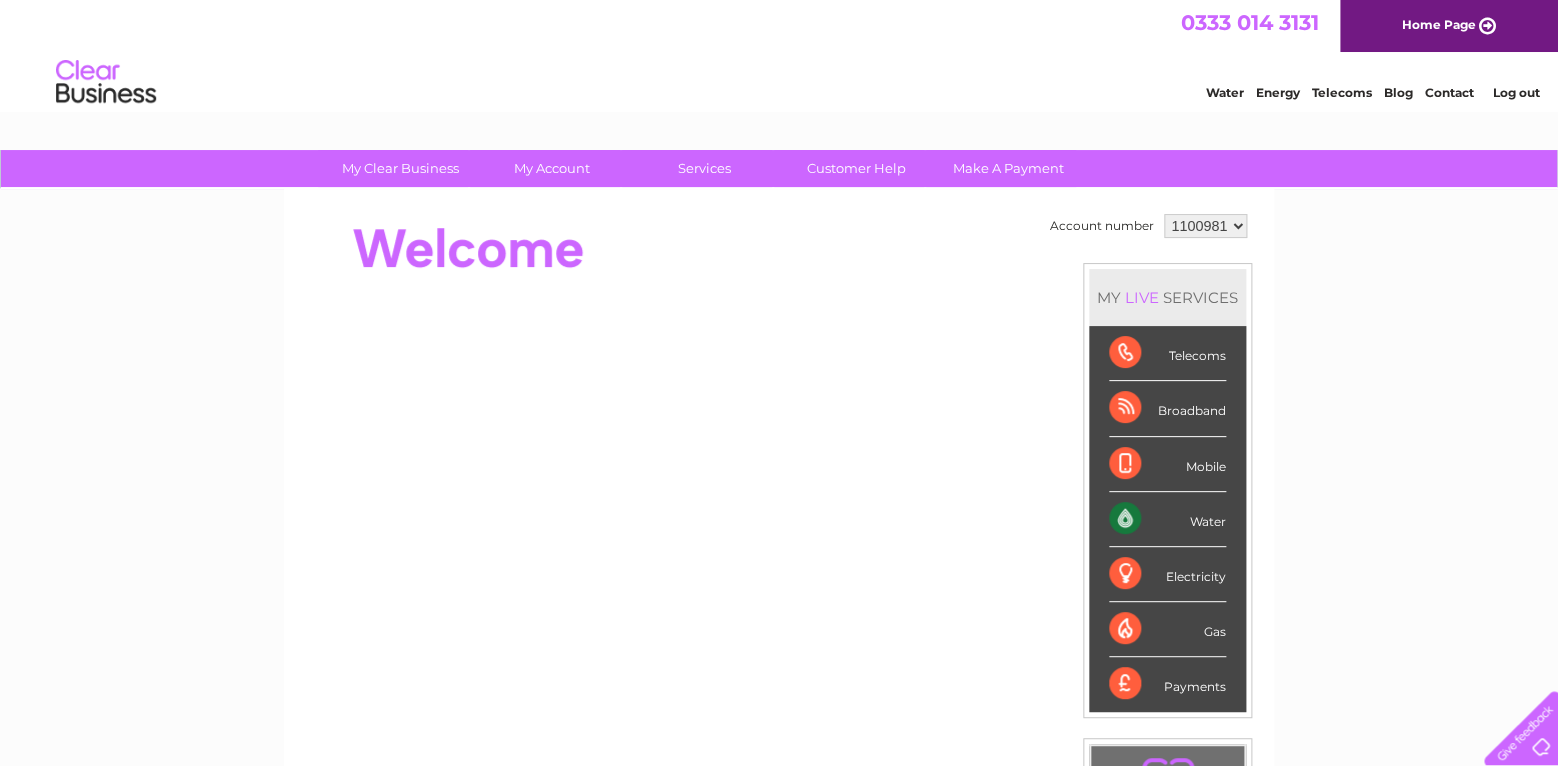 scroll, scrollTop: 0, scrollLeft: 0, axis: both 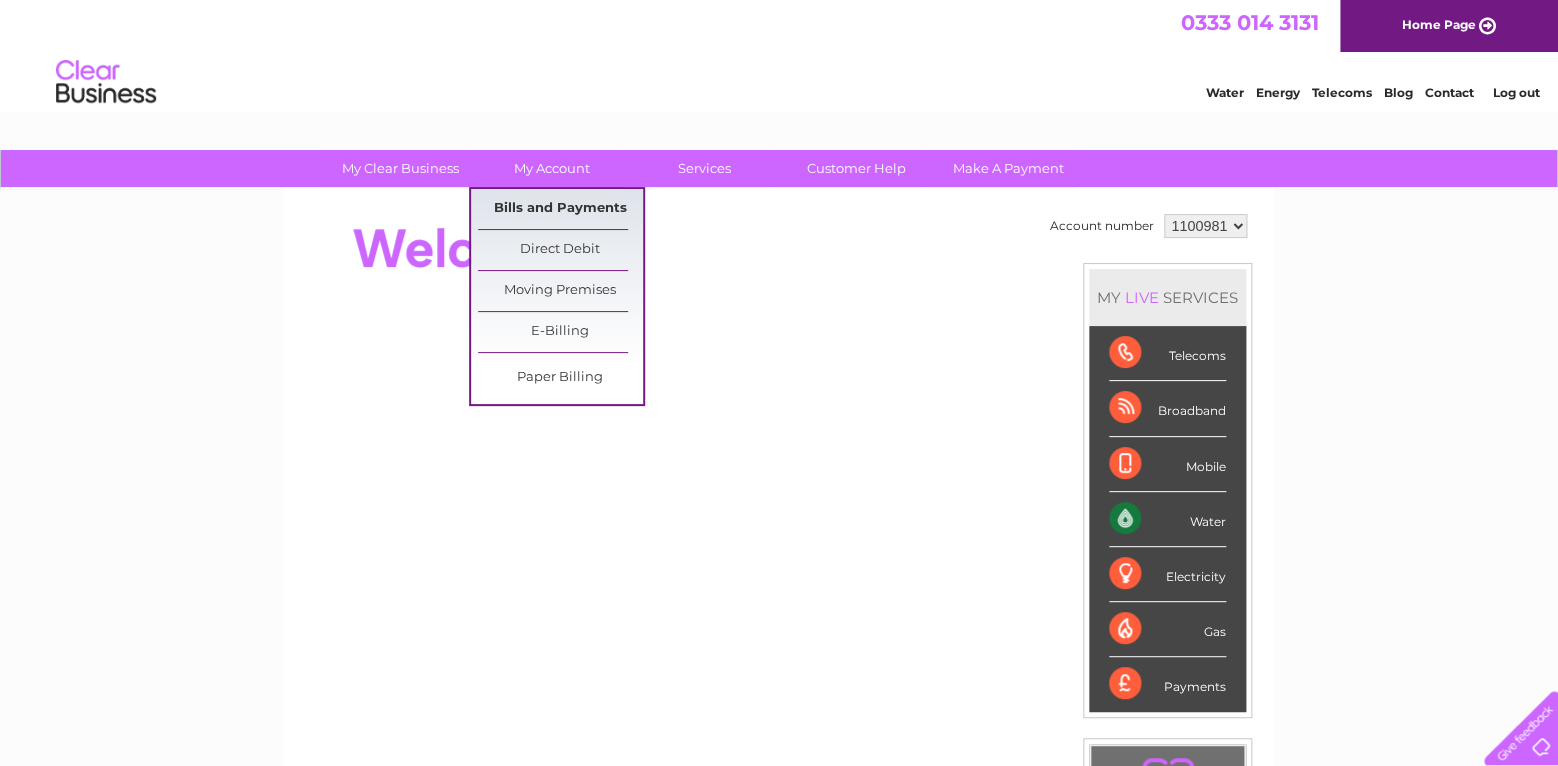 click on "Bills and Payments" at bounding box center (560, 209) 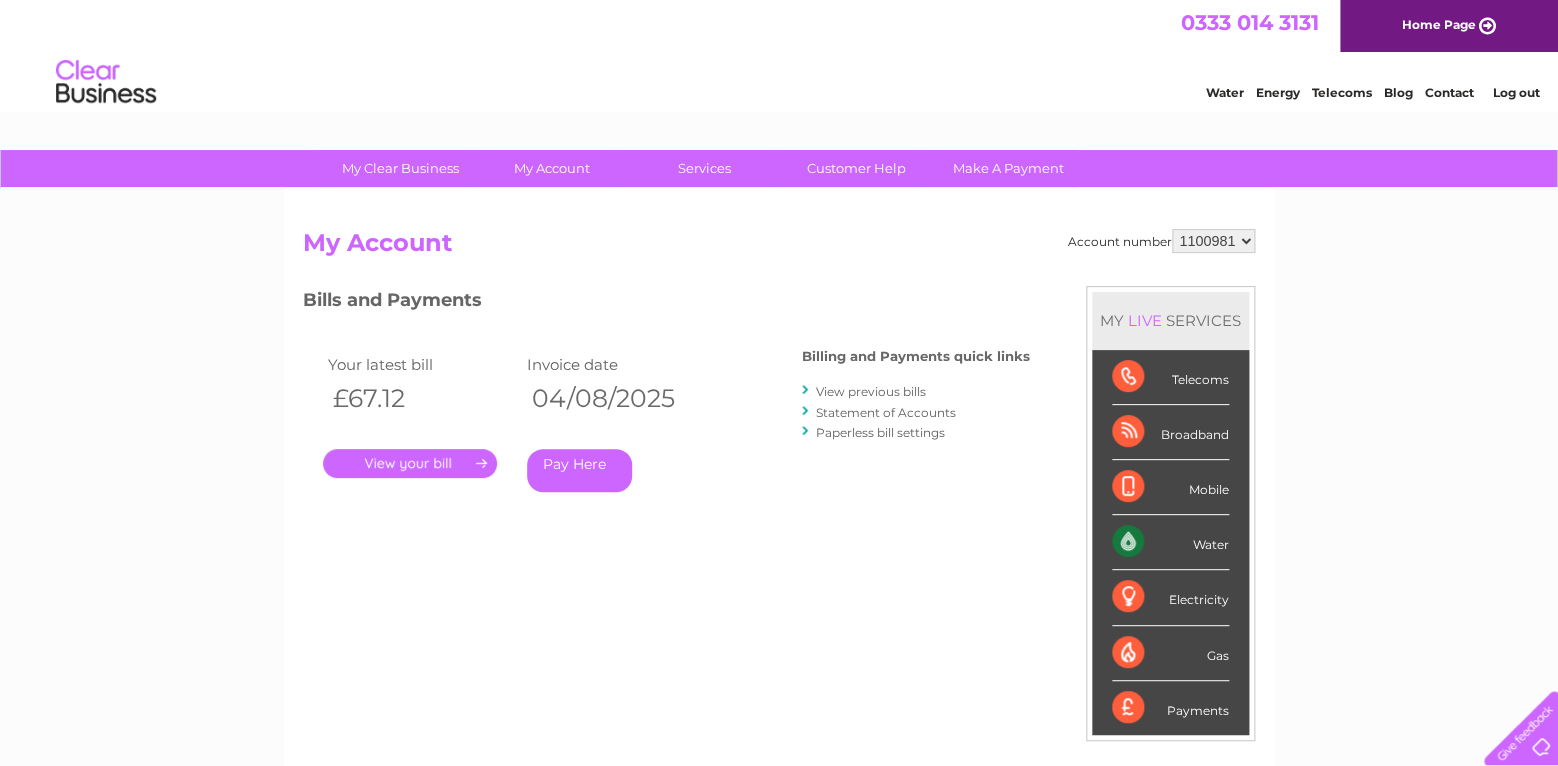 scroll, scrollTop: 0, scrollLeft: 0, axis: both 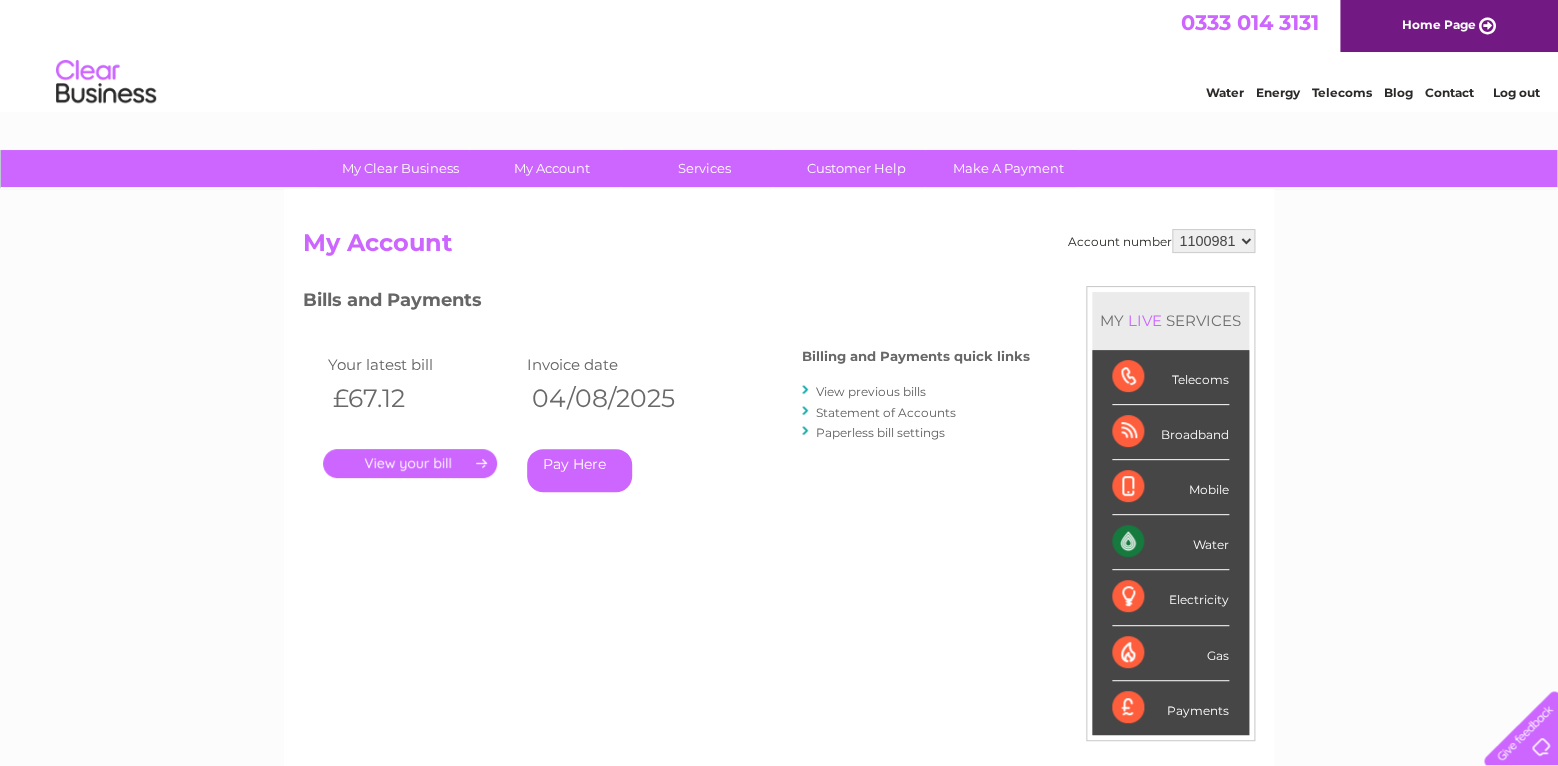 click on "." at bounding box center (410, 463) 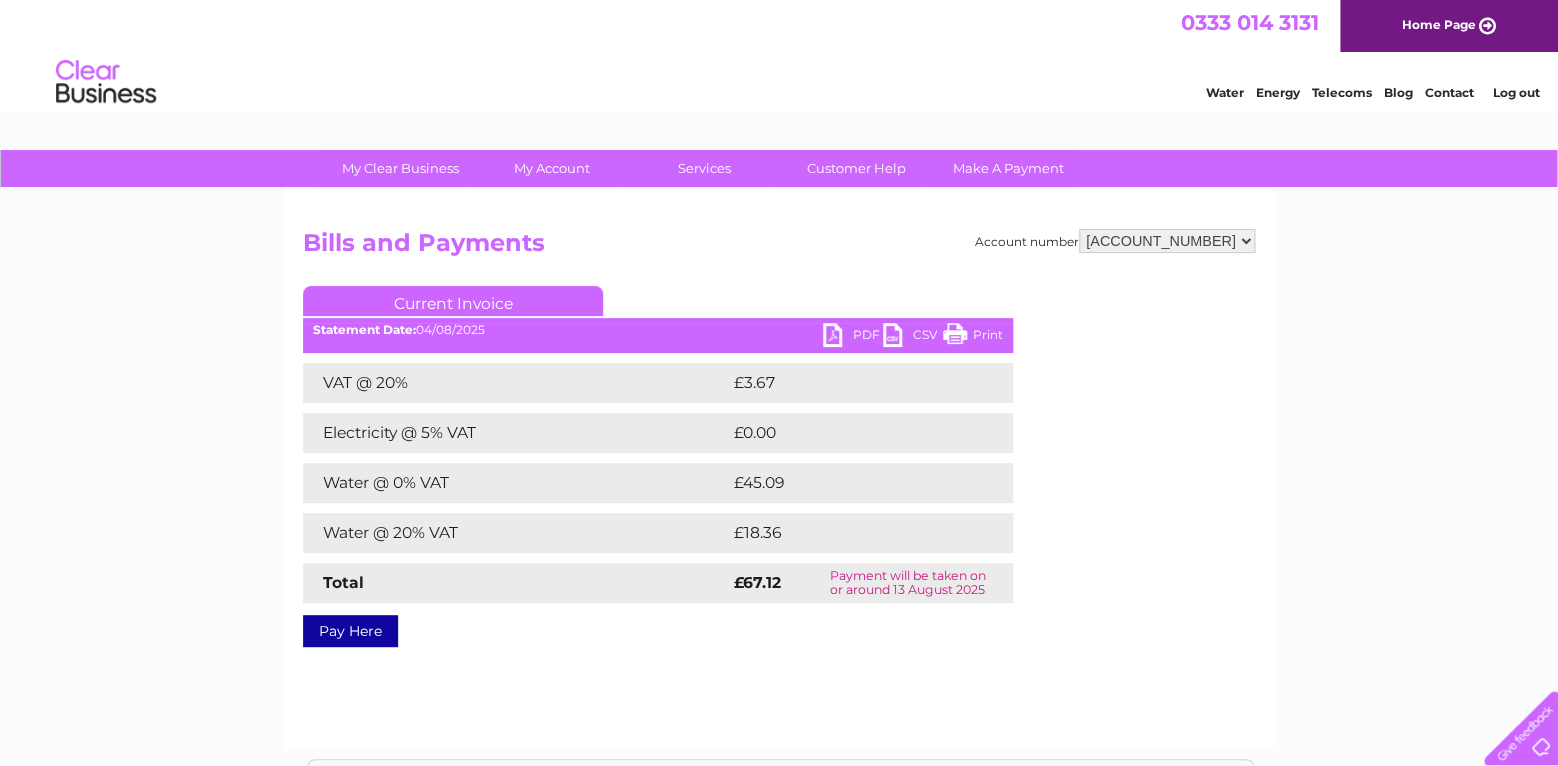 scroll, scrollTop: 0, scrollLeft: 0, axis: both 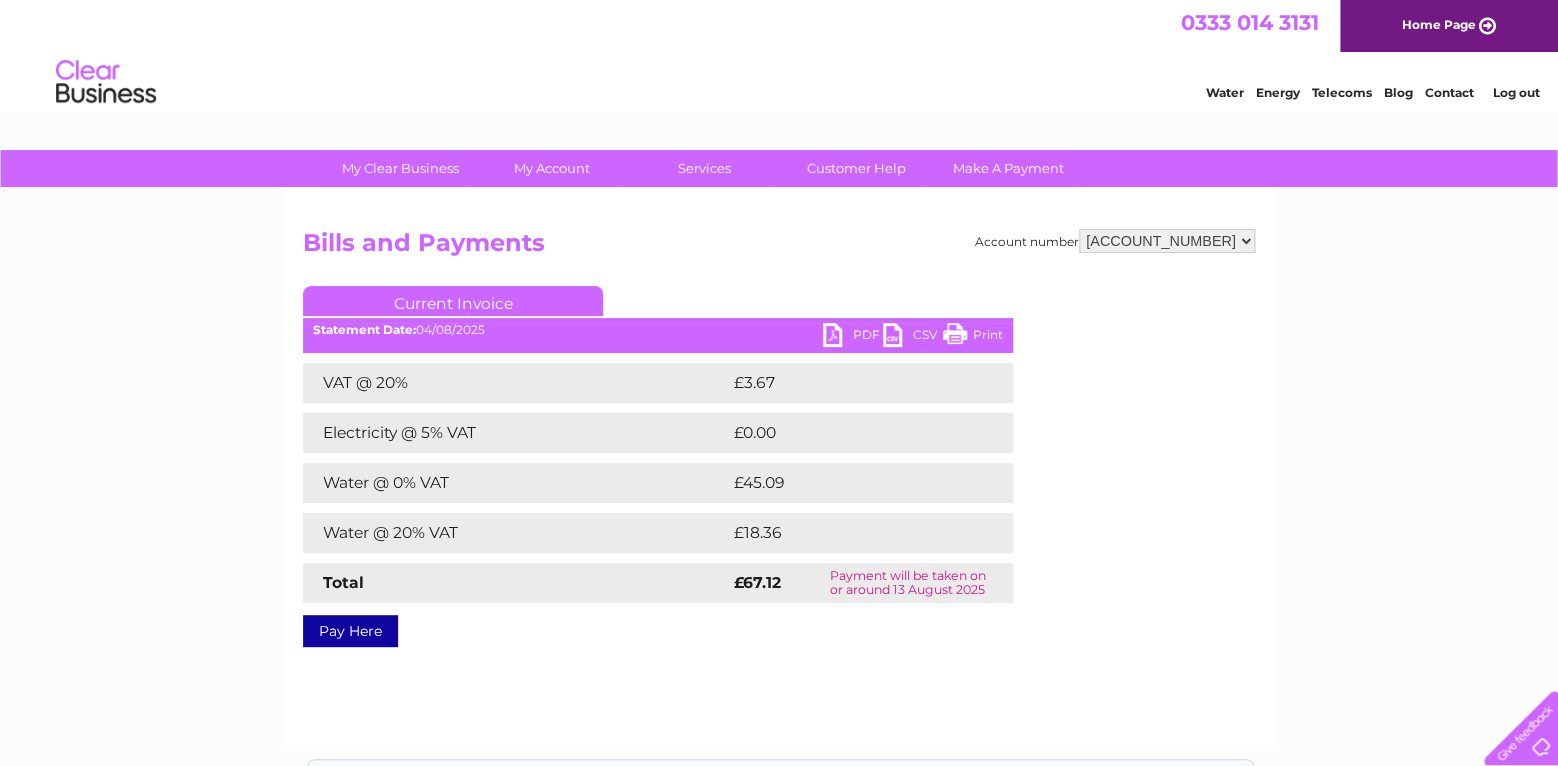 click on "Current Invoice" at bounding box center (453, 301) 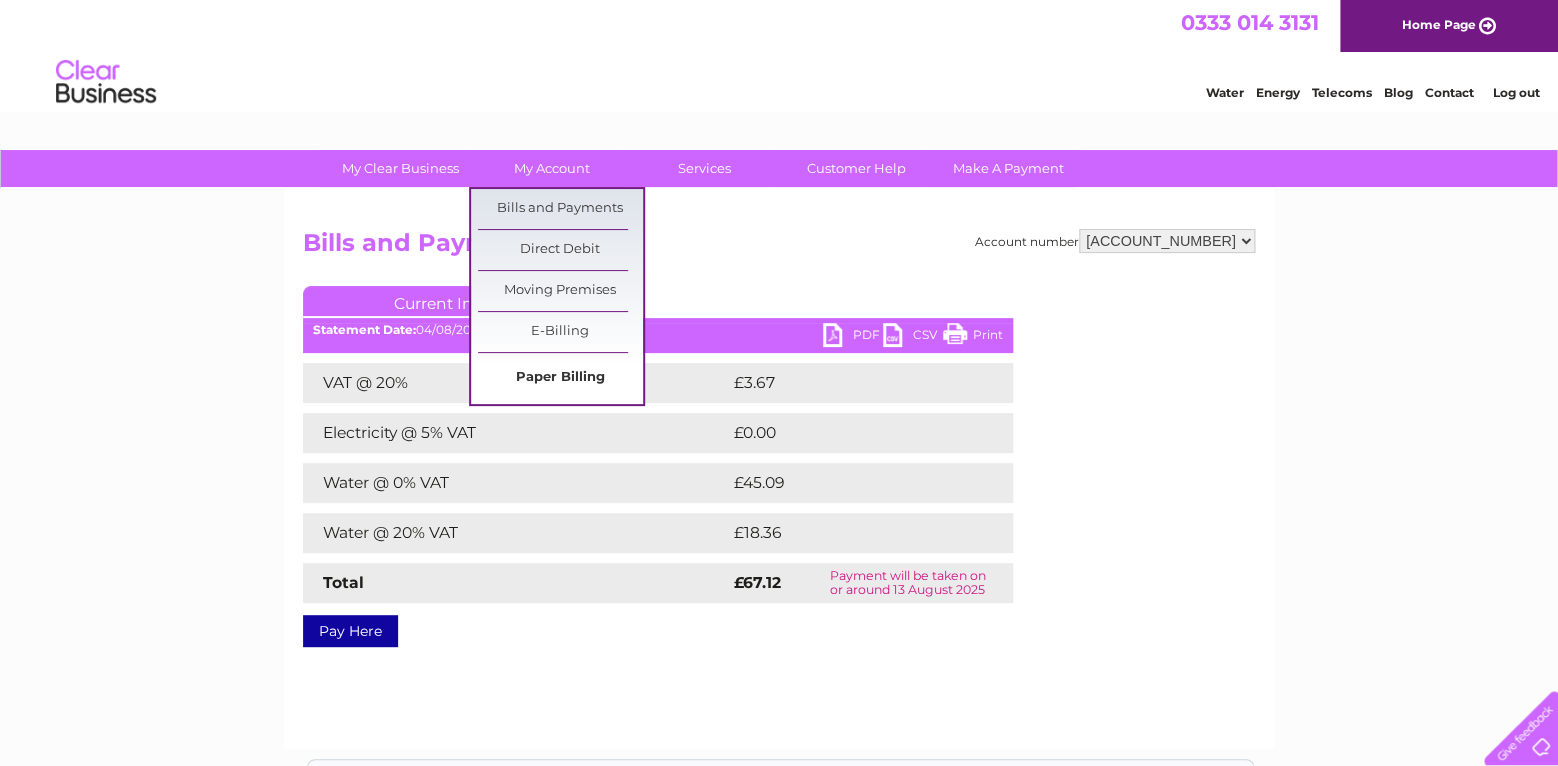 click on "Paper Billing" at bounding box center [560, 378] 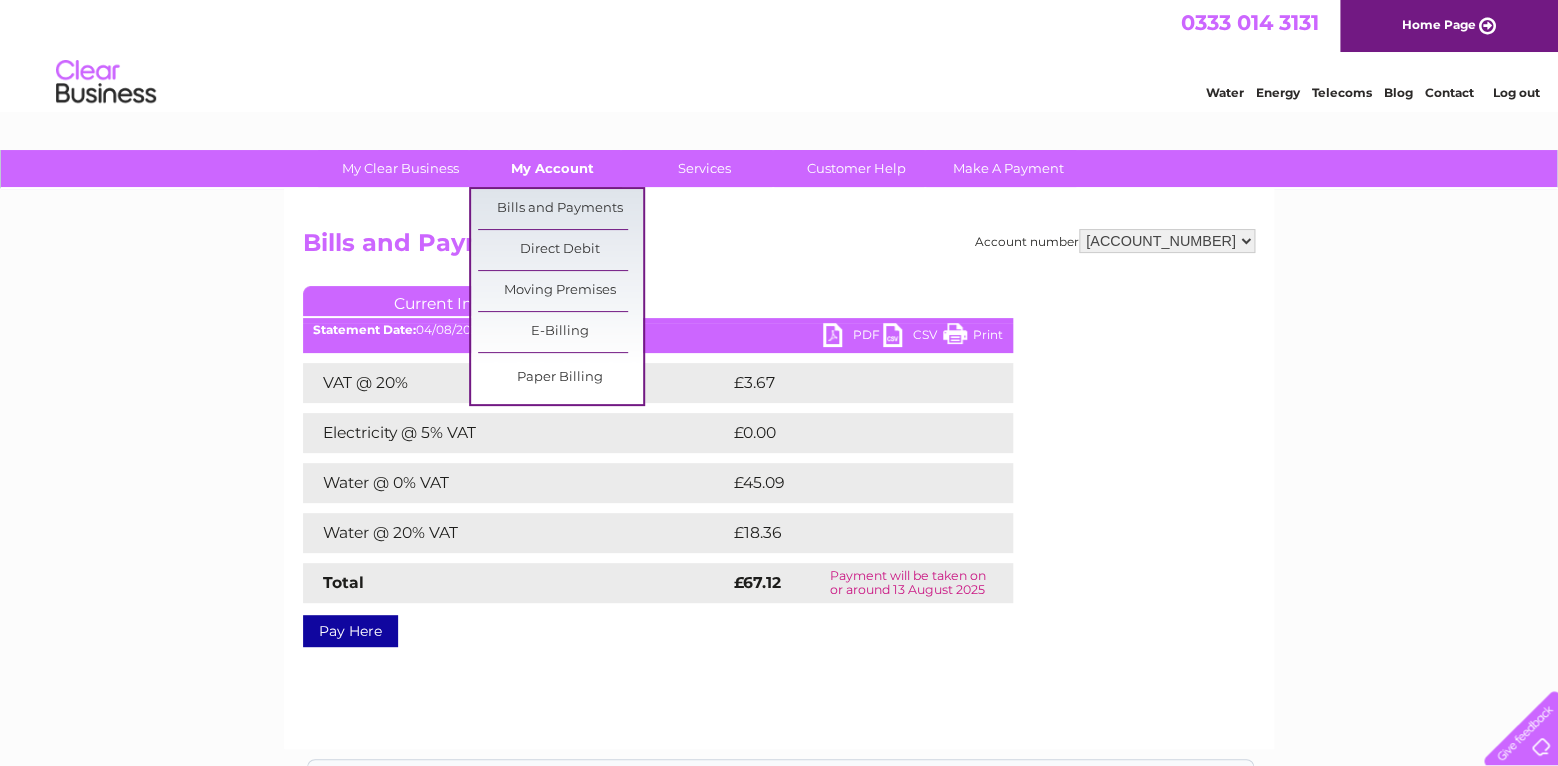 click on "My Account" at bounding box center [552, 168] 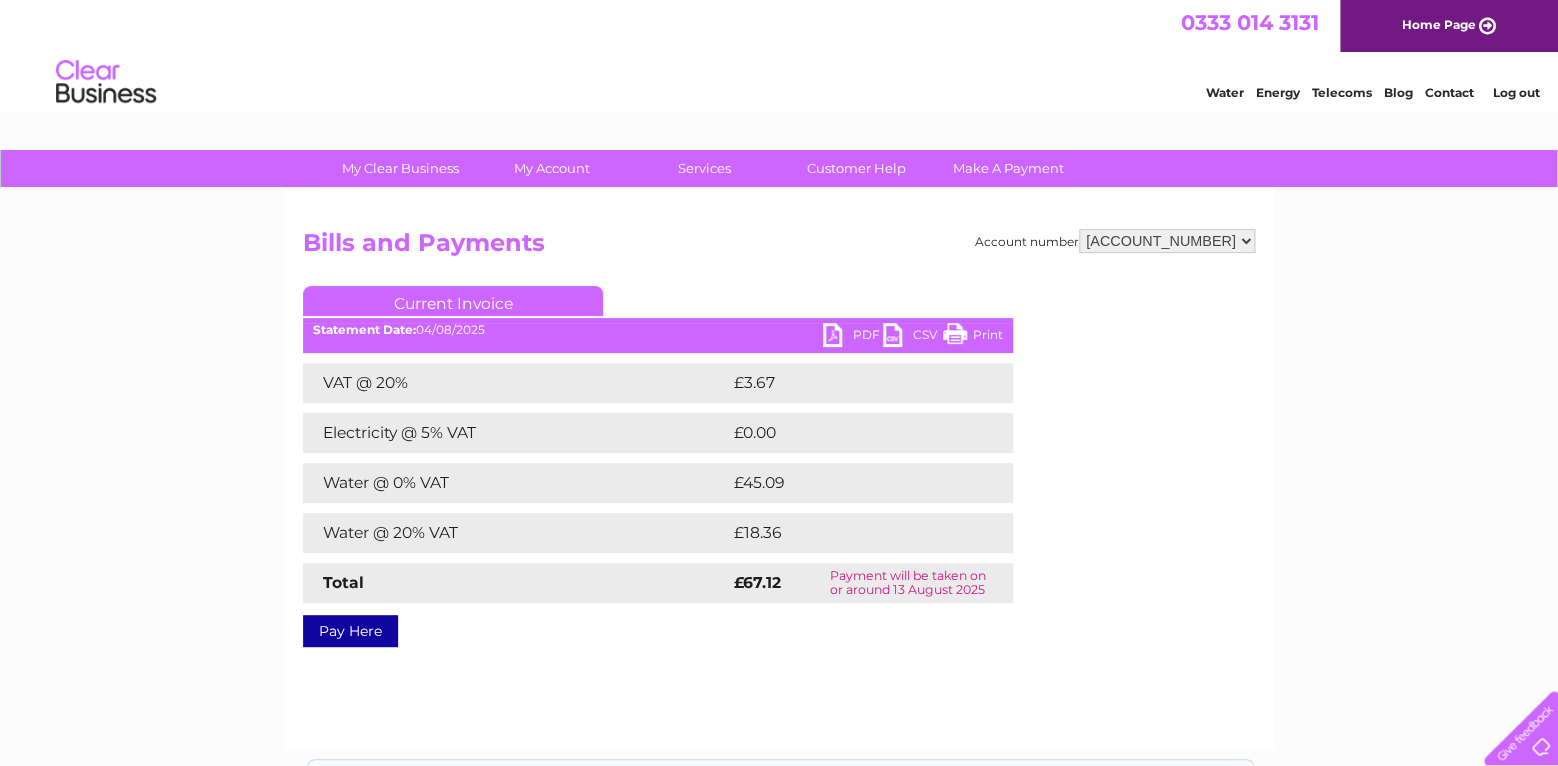 click on "Account number    1100981
Bills and Payments
Current Invoice
PDF
CSV
Print
VAT @ 20%" at bounding box center (779, 469) 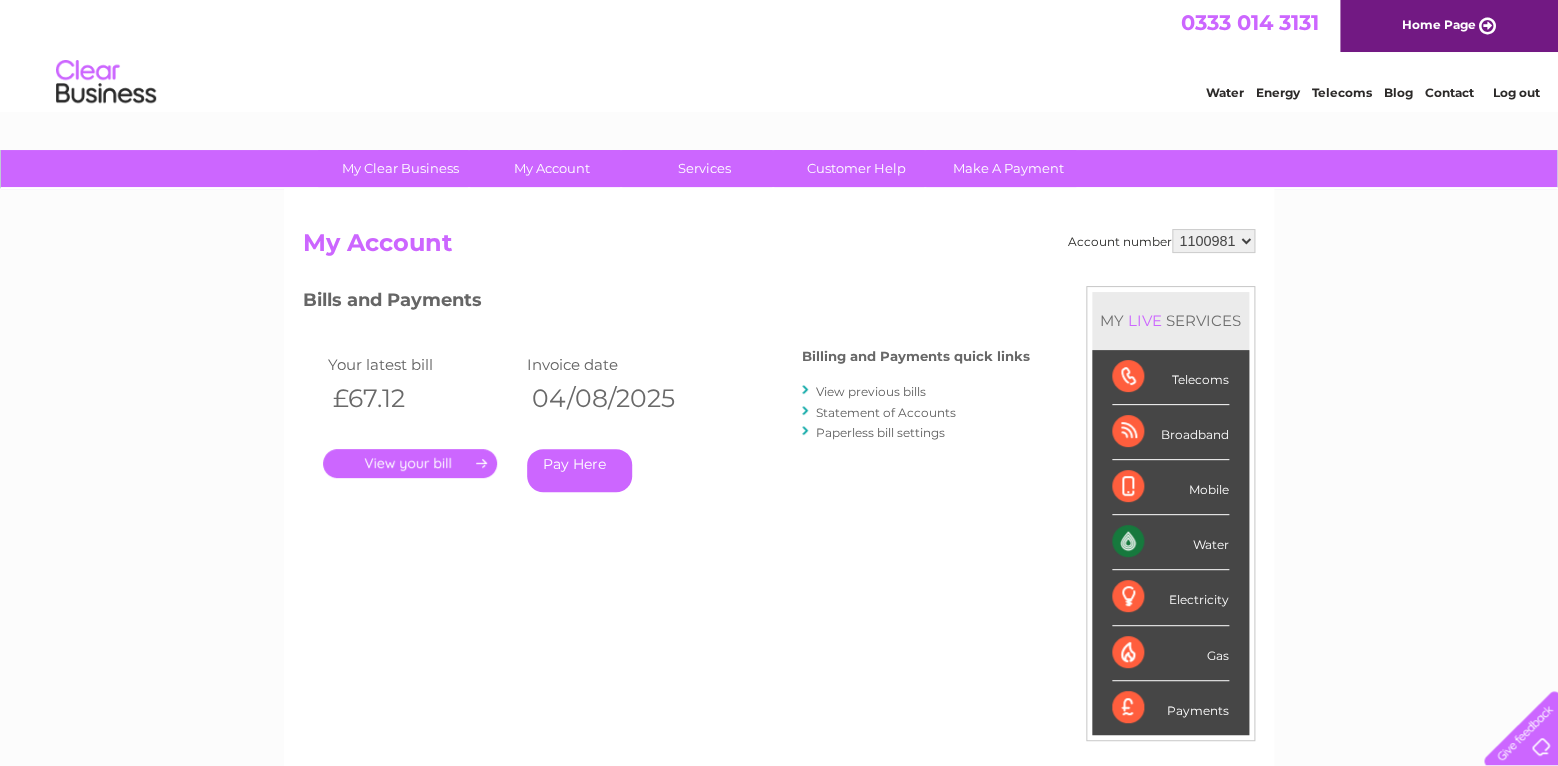 scroll, scrollTop: 0, scrollLeft: 0, axis: both 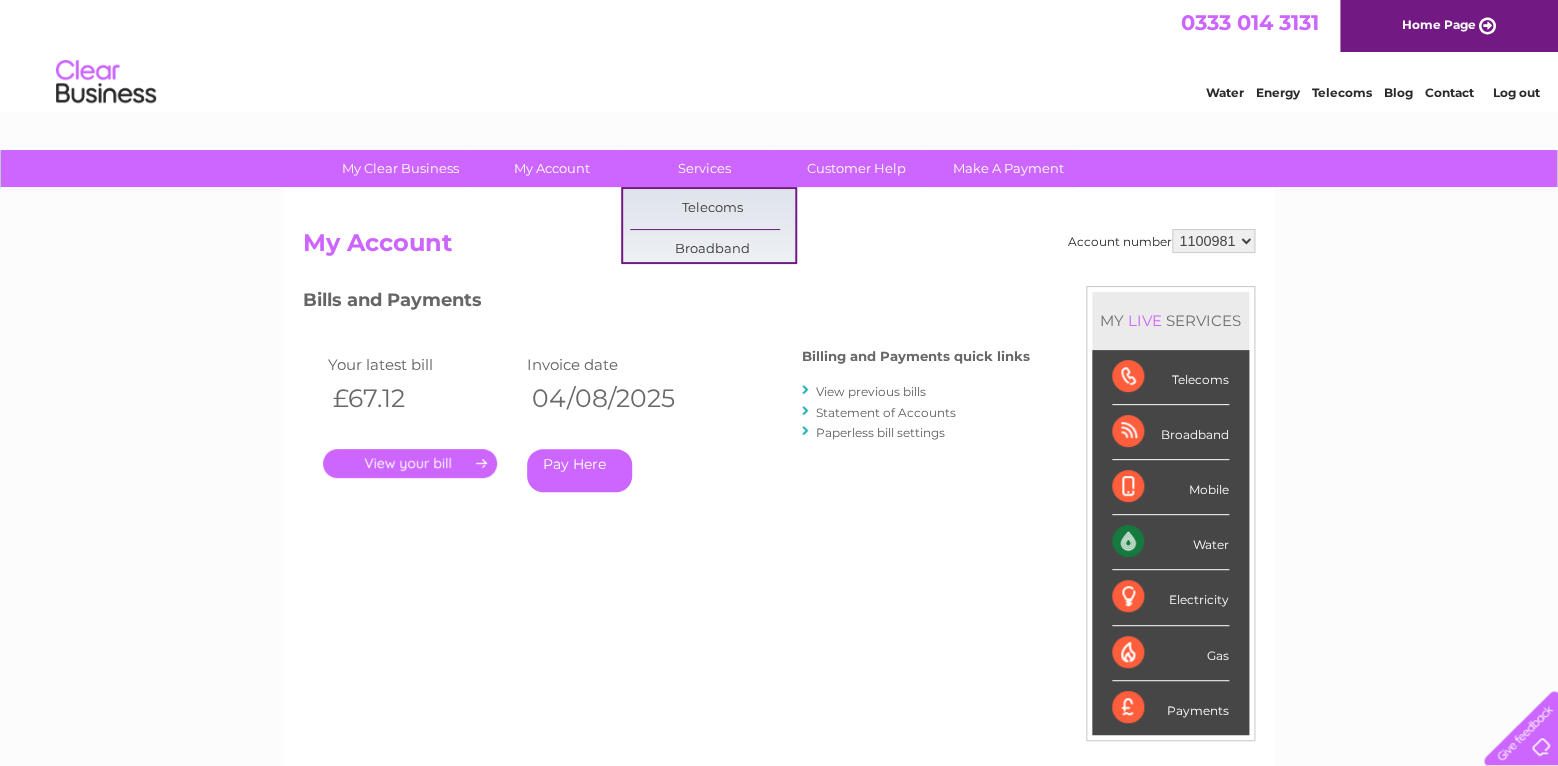 click on "Account number    [ACCOUNT_NUMBER]
My Account
MY LIVE SERVICES
Telecoms
Broadband
Mobile
Water
Electricity
Gas
Payments
Bills and Payments
Billing and Payments quick links
." at bounding box center [779, 530] 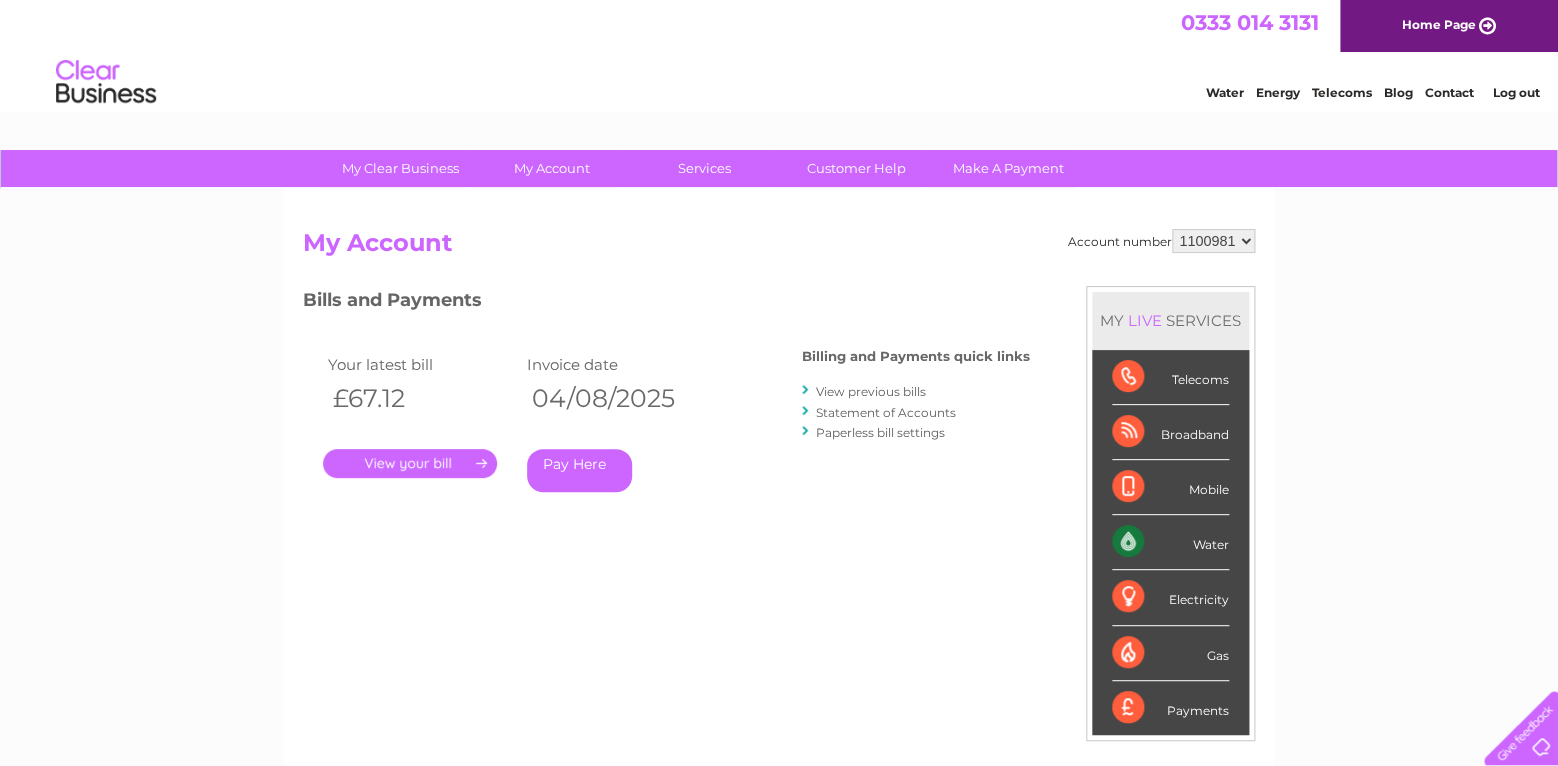 click on "View previous bills" at bounding box center (871, 391) 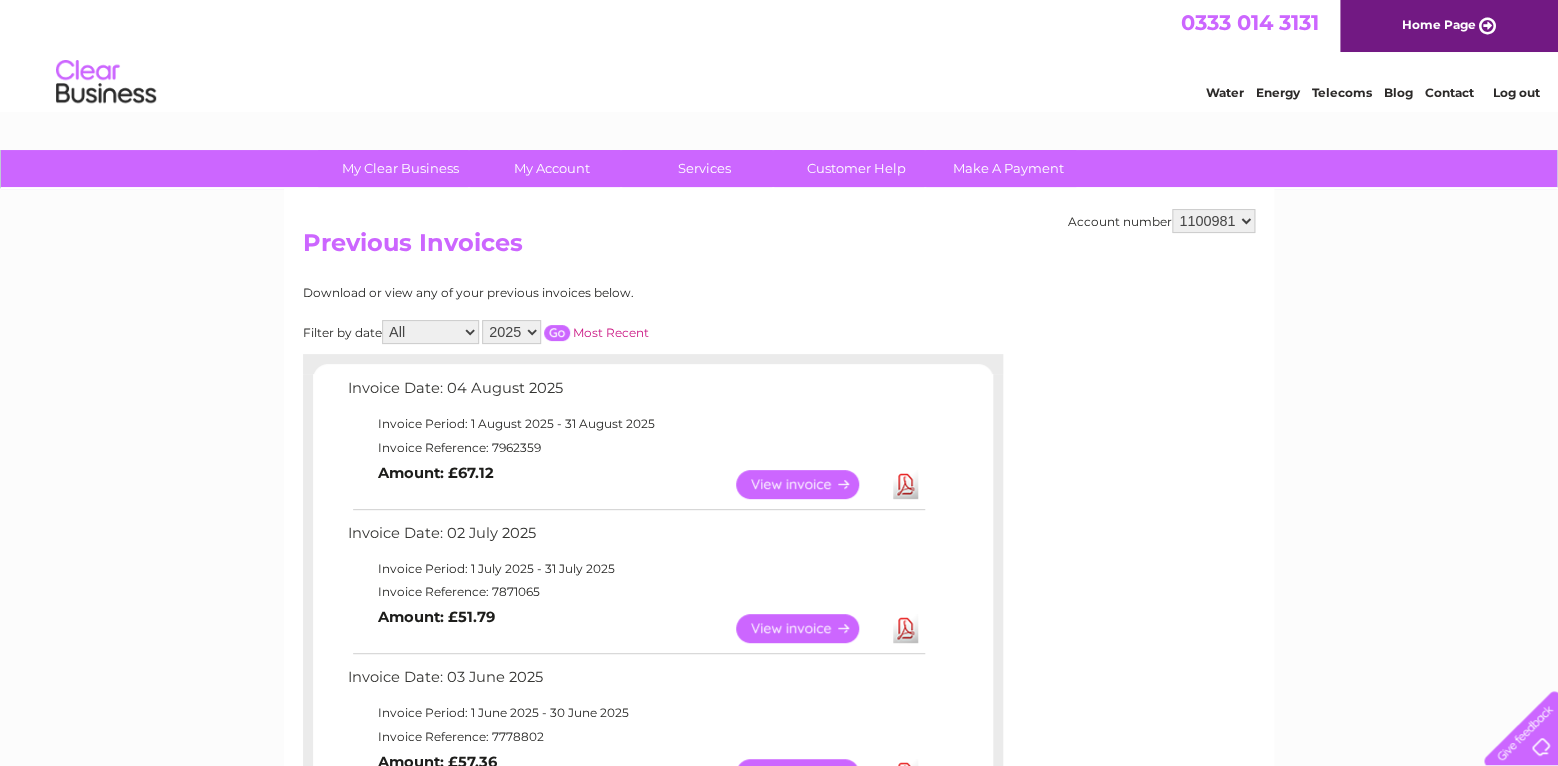 scroll, scrollTop: 0, scrollLeft: 0, axis: both 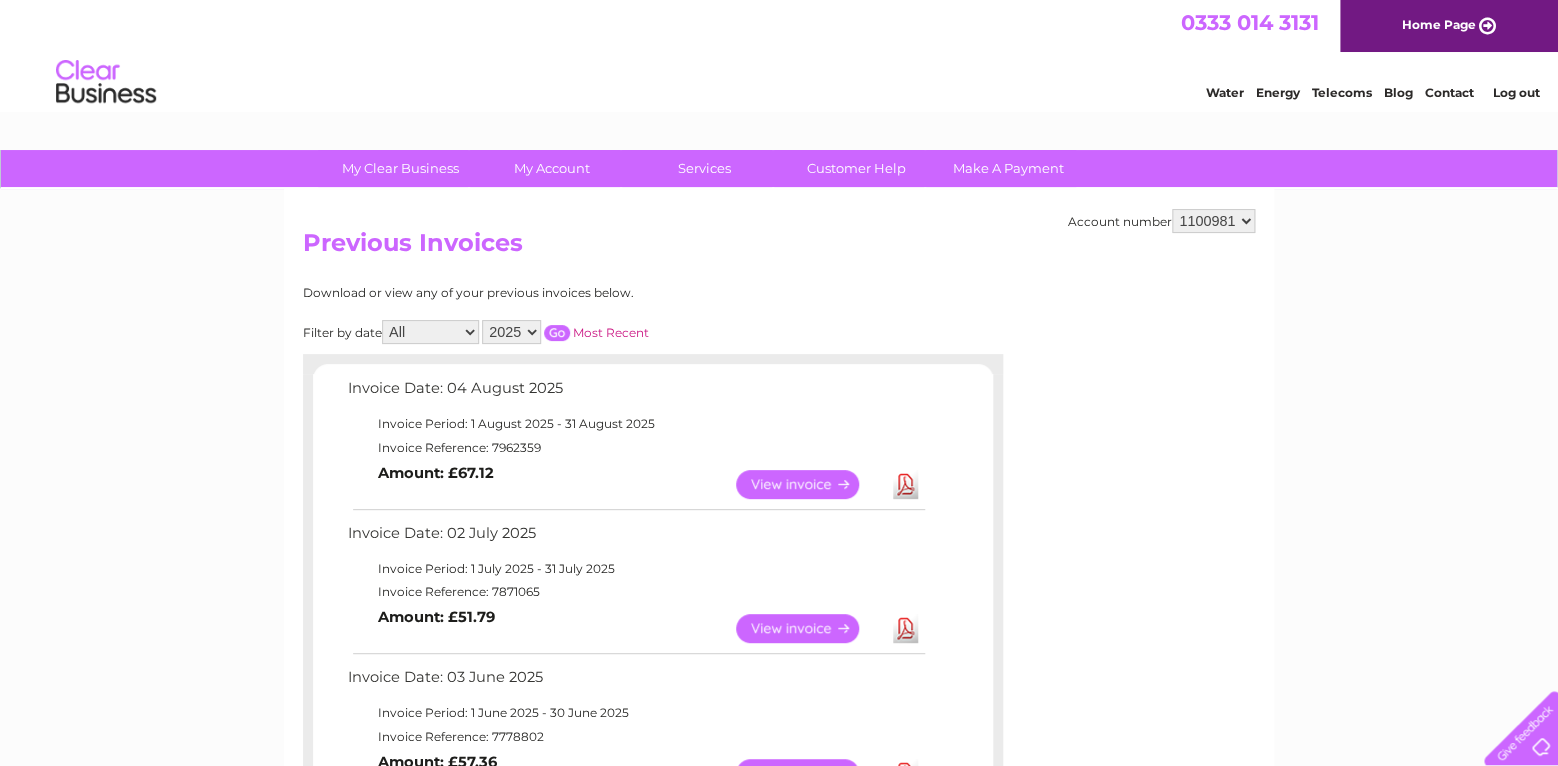 click on "All
January
February
March
April
May
June
July
August
September
October
November
December" at bounding box center (430, 332) 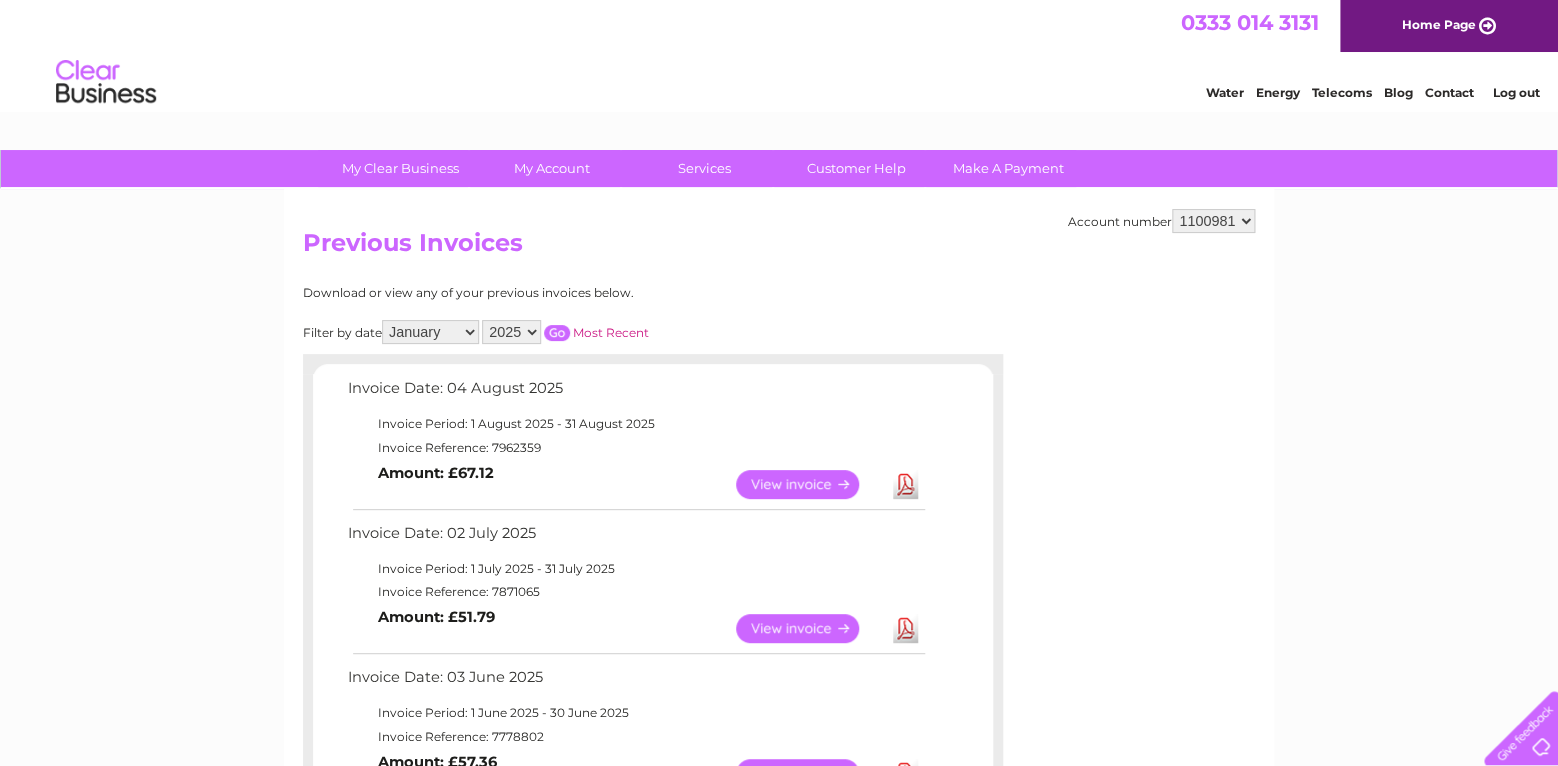 click at bounding box center [557, 333] 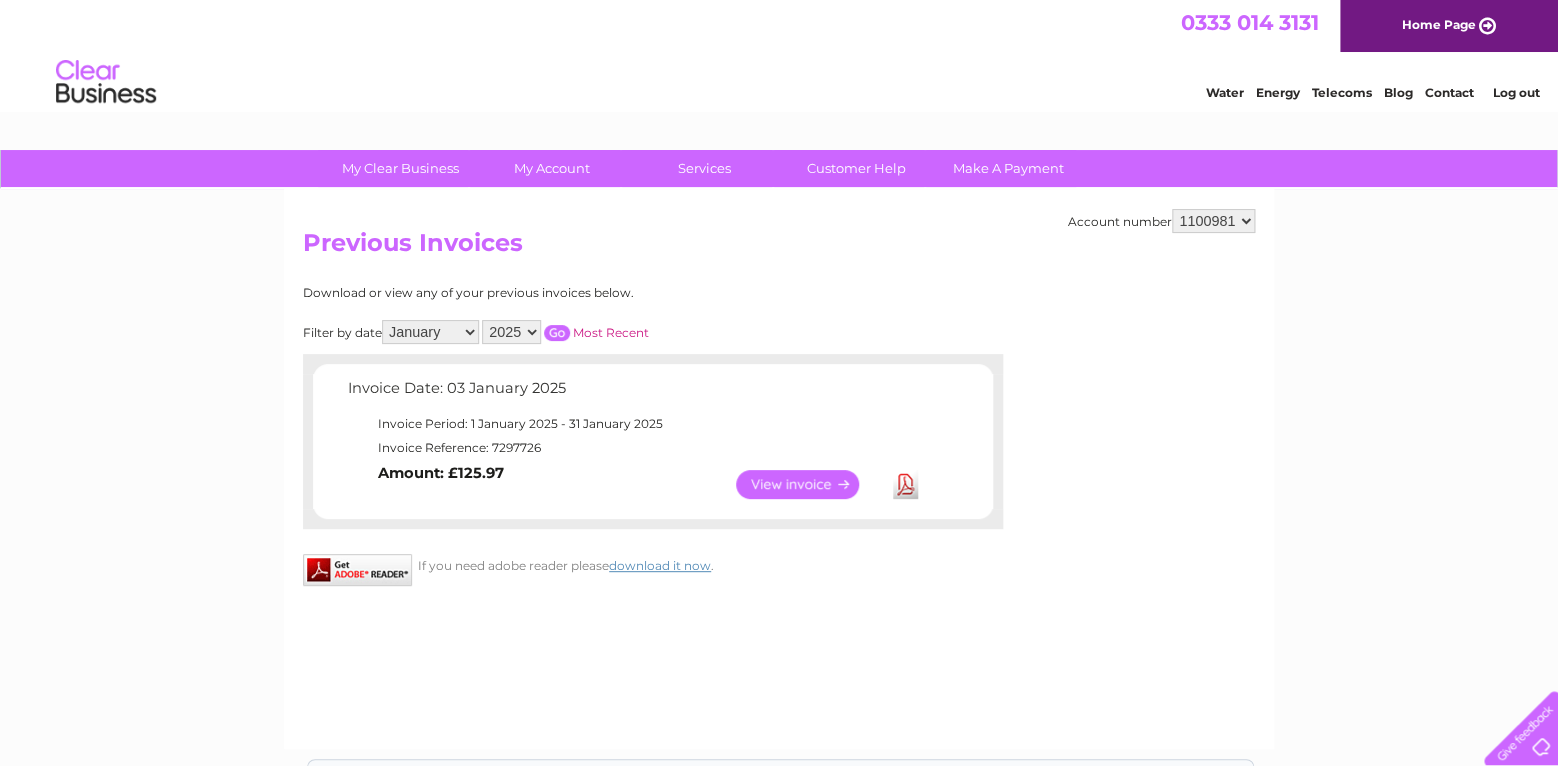 click on "Download" at bounding box center [905, 484] 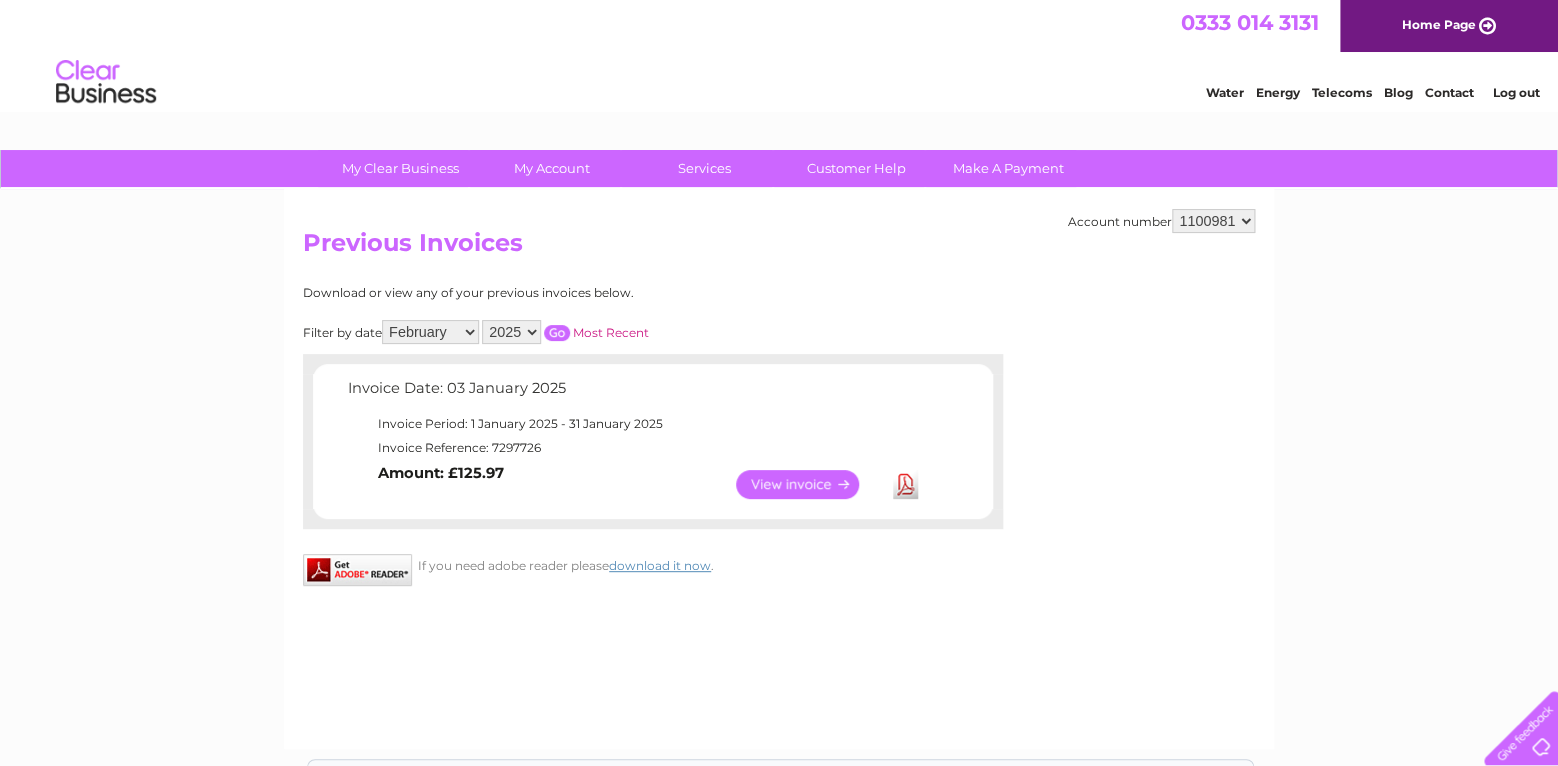 click on "February" at bounding box center [0, 0] 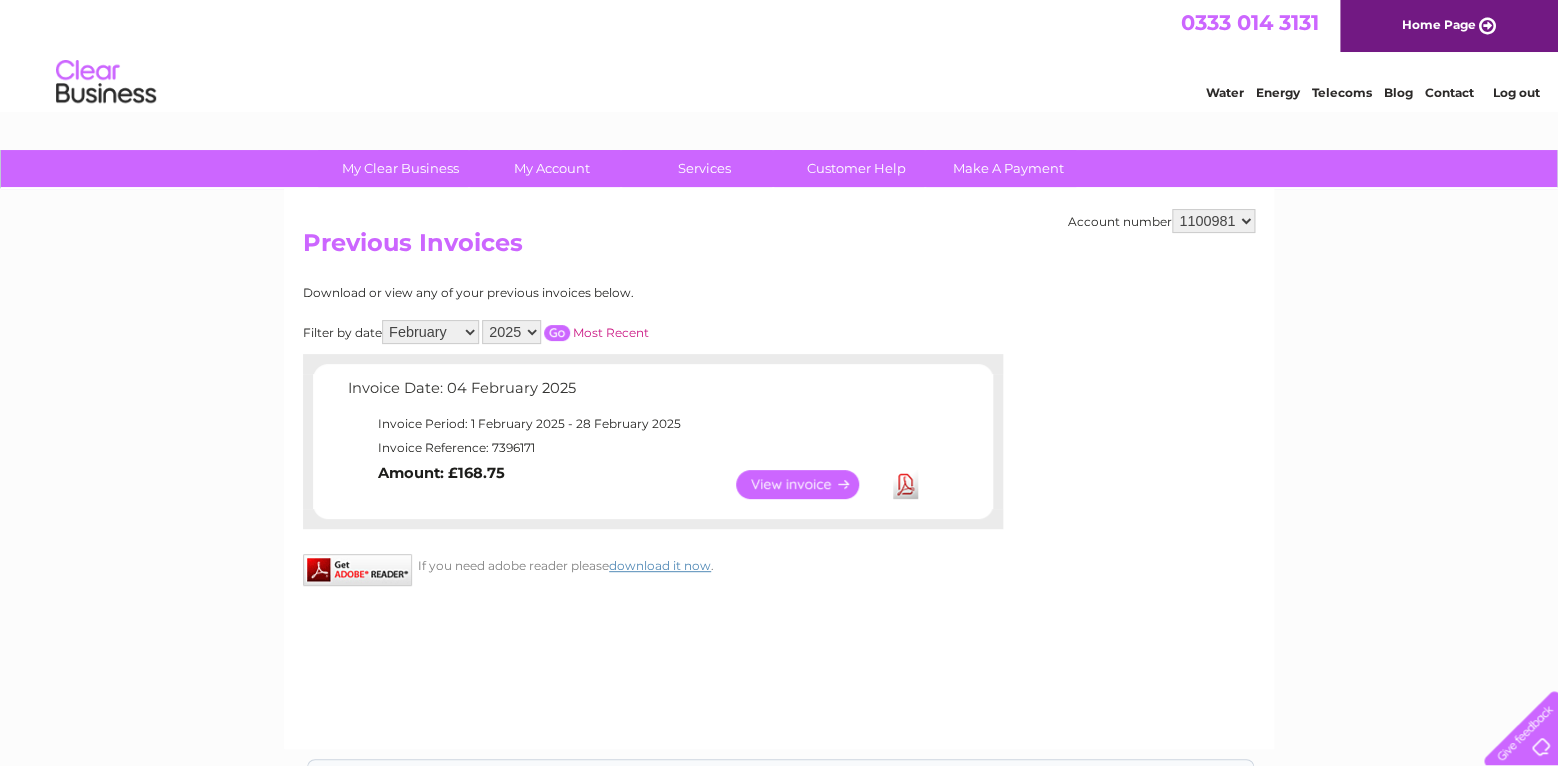 click on "Download" at bounding box center [905, 484] 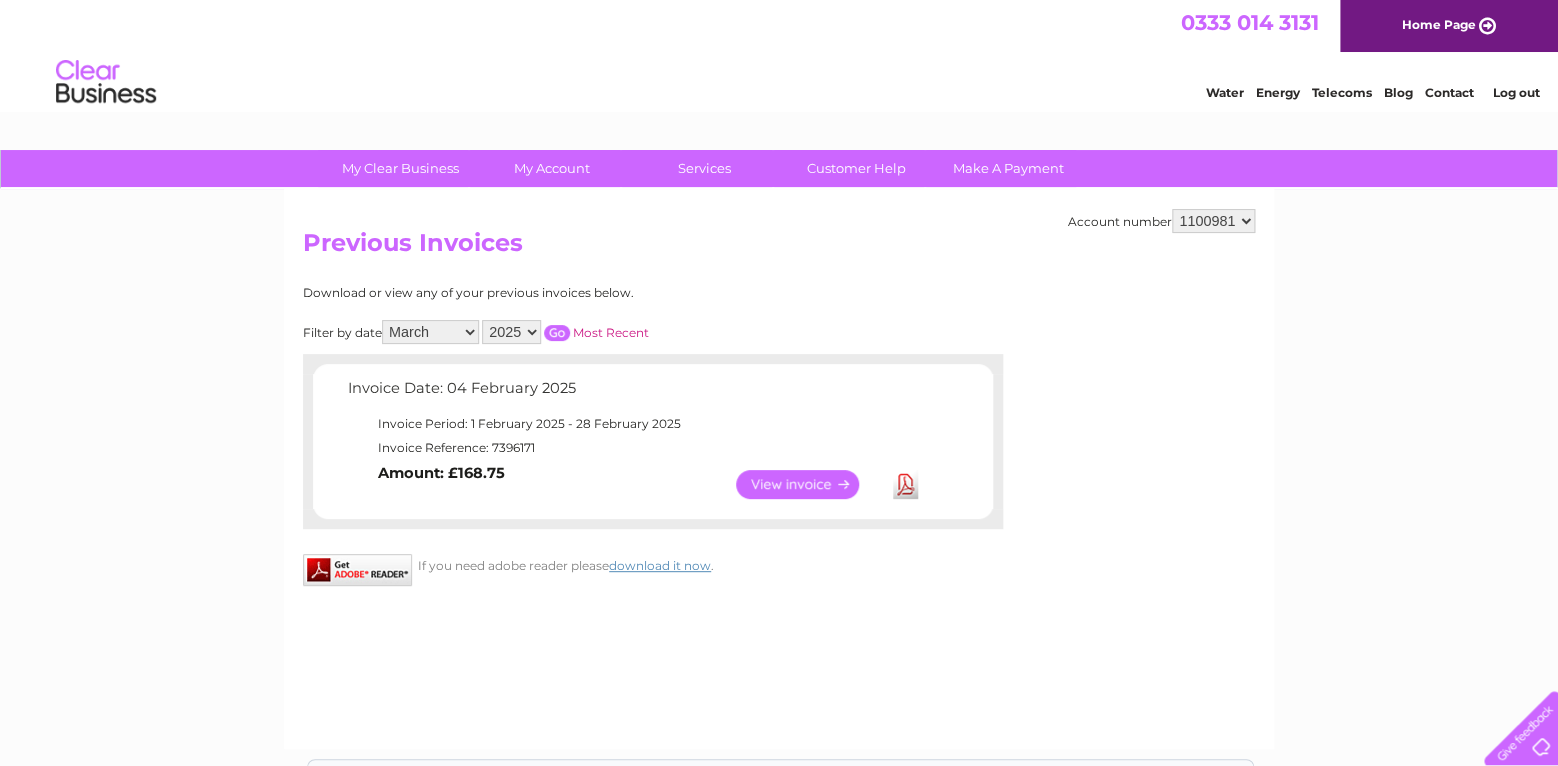 click at bounding box center (557, 333) 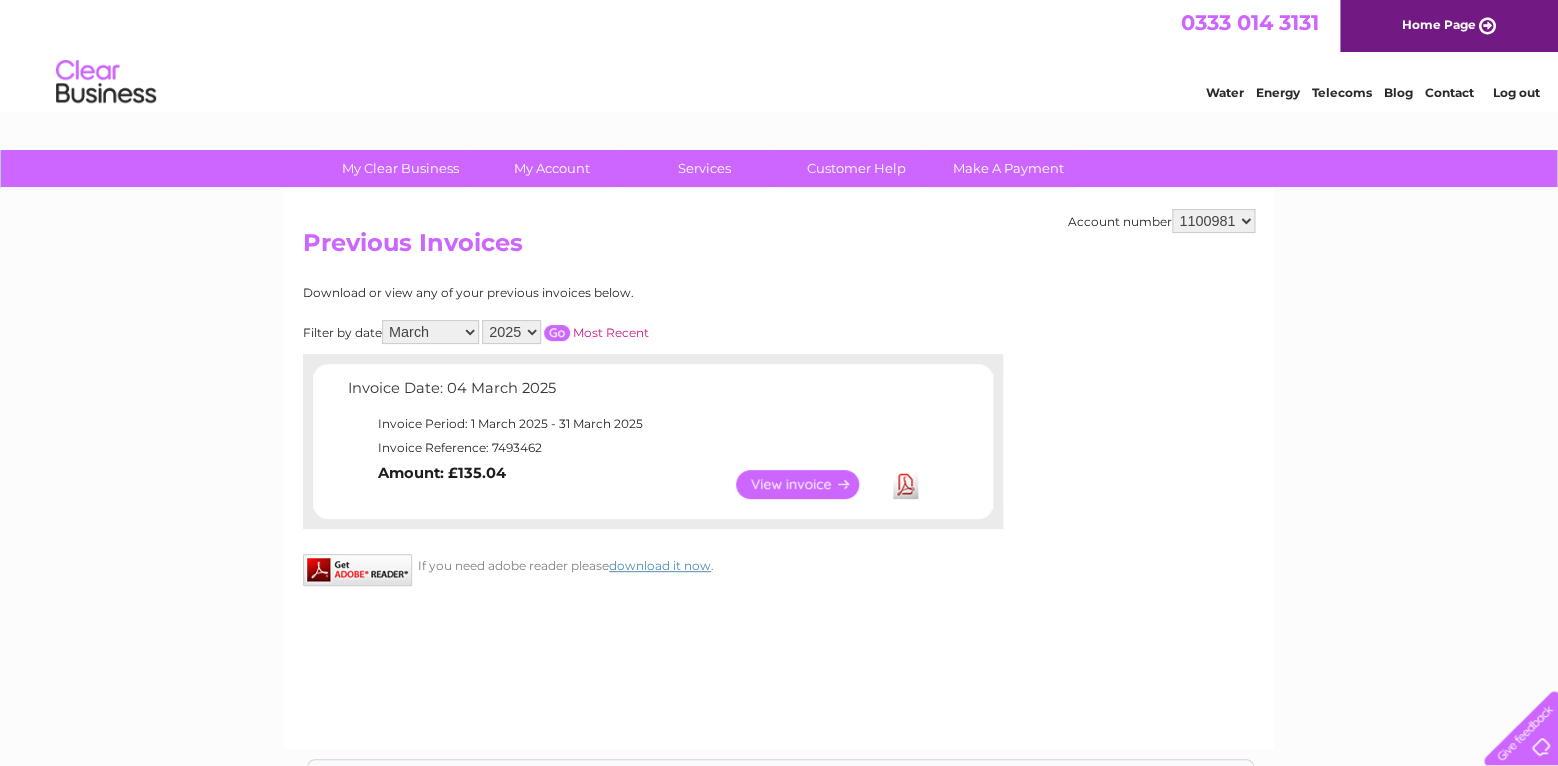 click on "Download" at bounding box center [905, 484] 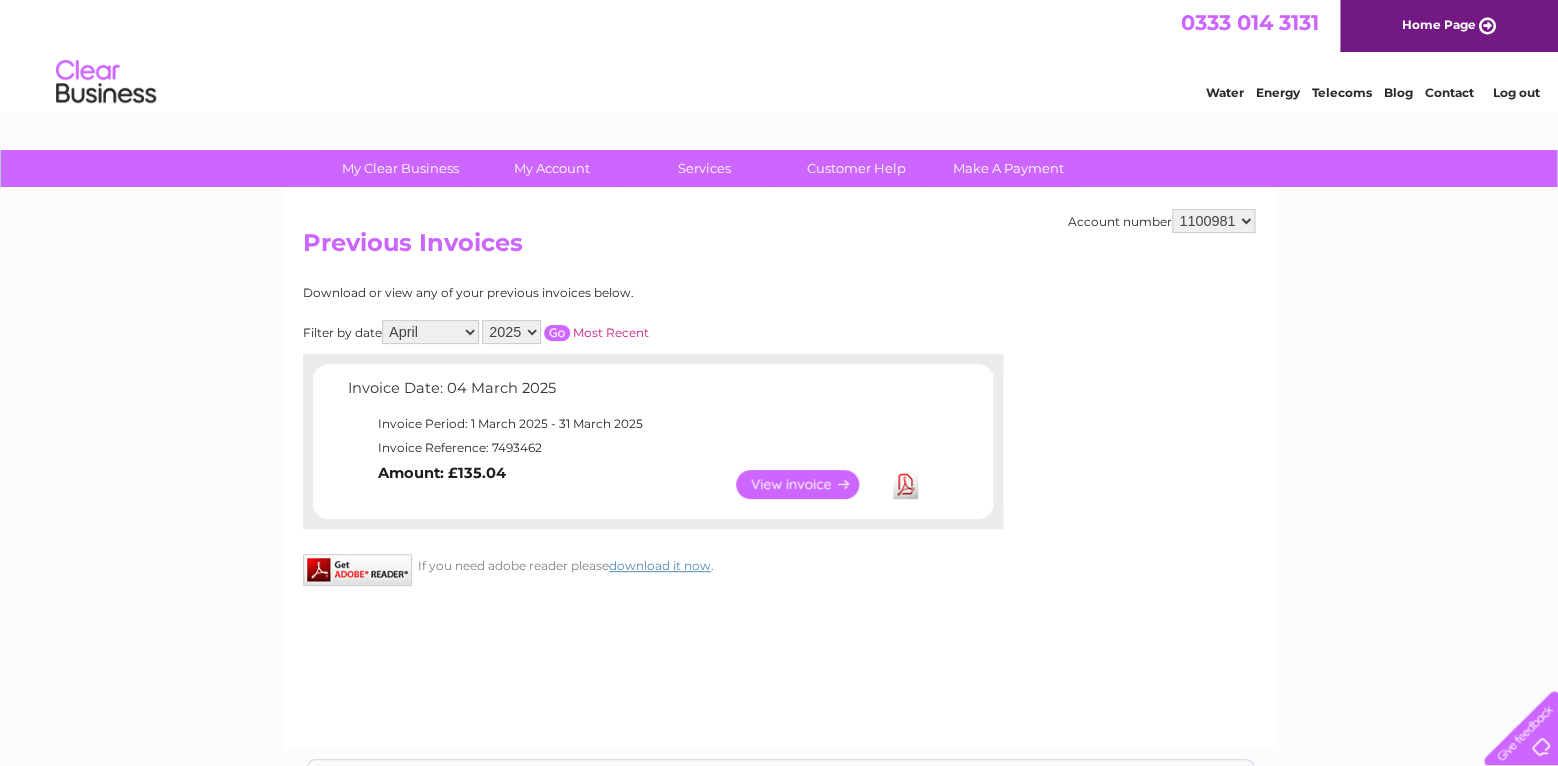 click at bounding box center (557, 333) 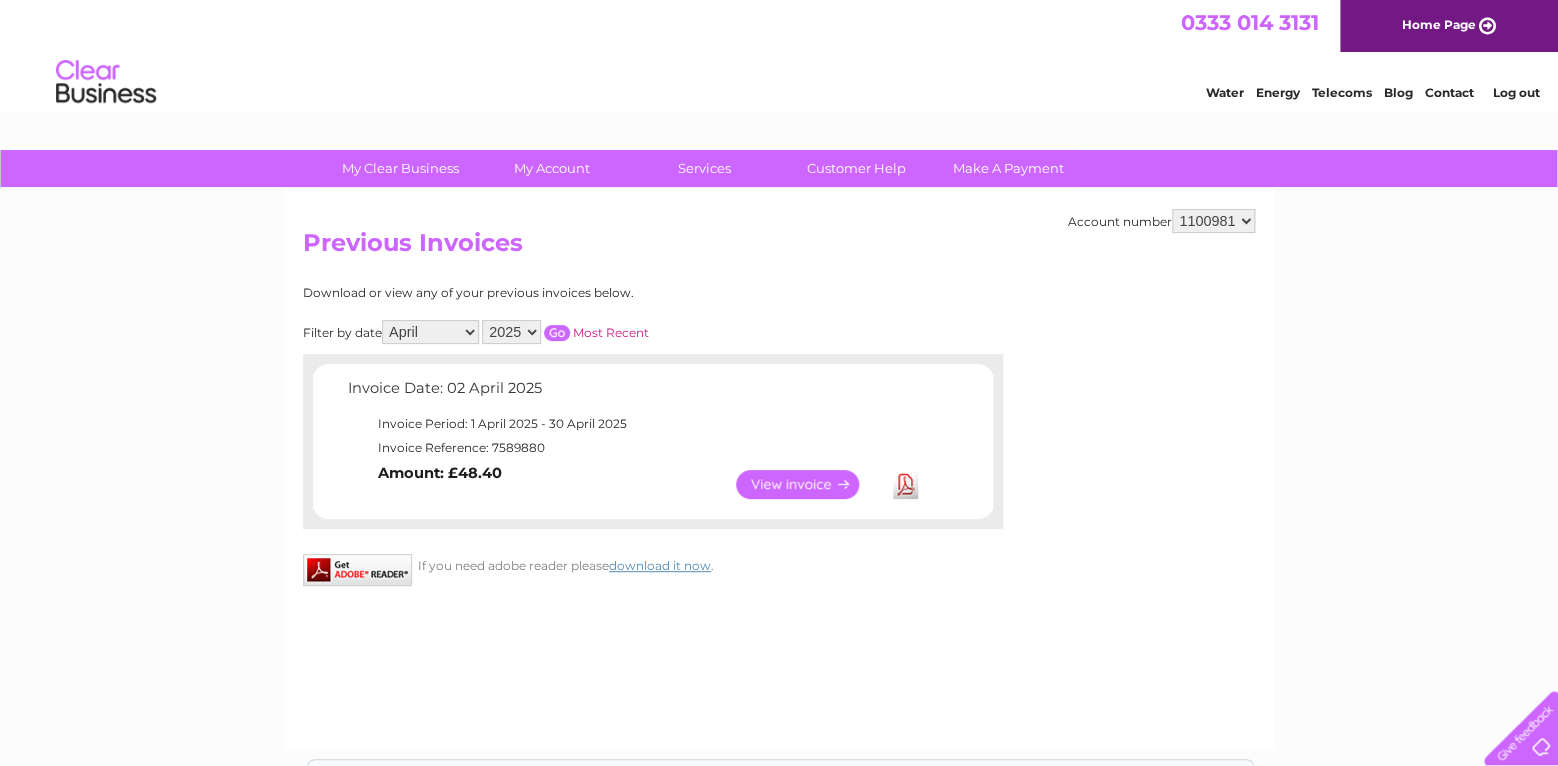 click on "Download" at bounding box center (905, 484) 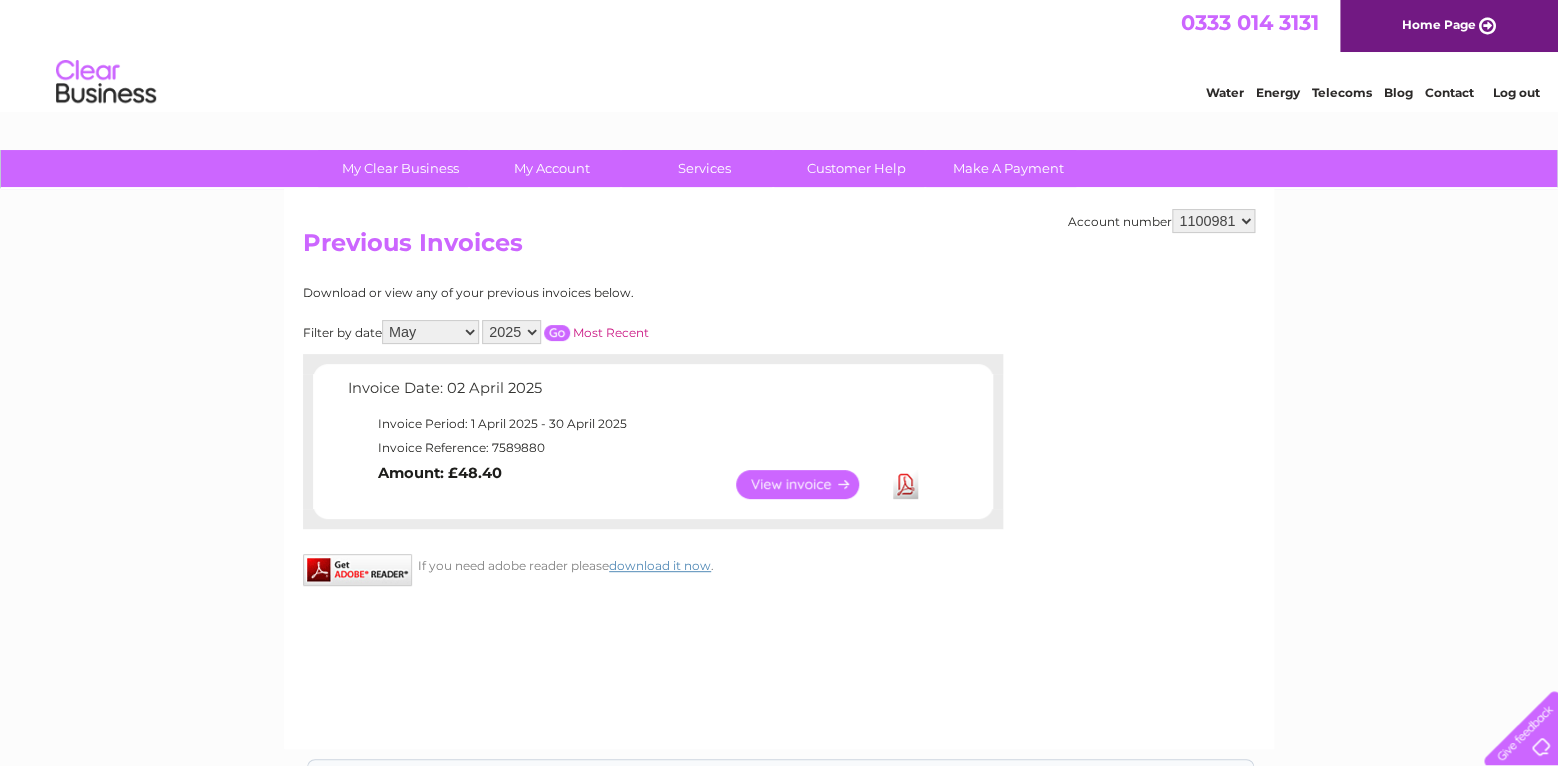 click at bounding box center (557, 333) 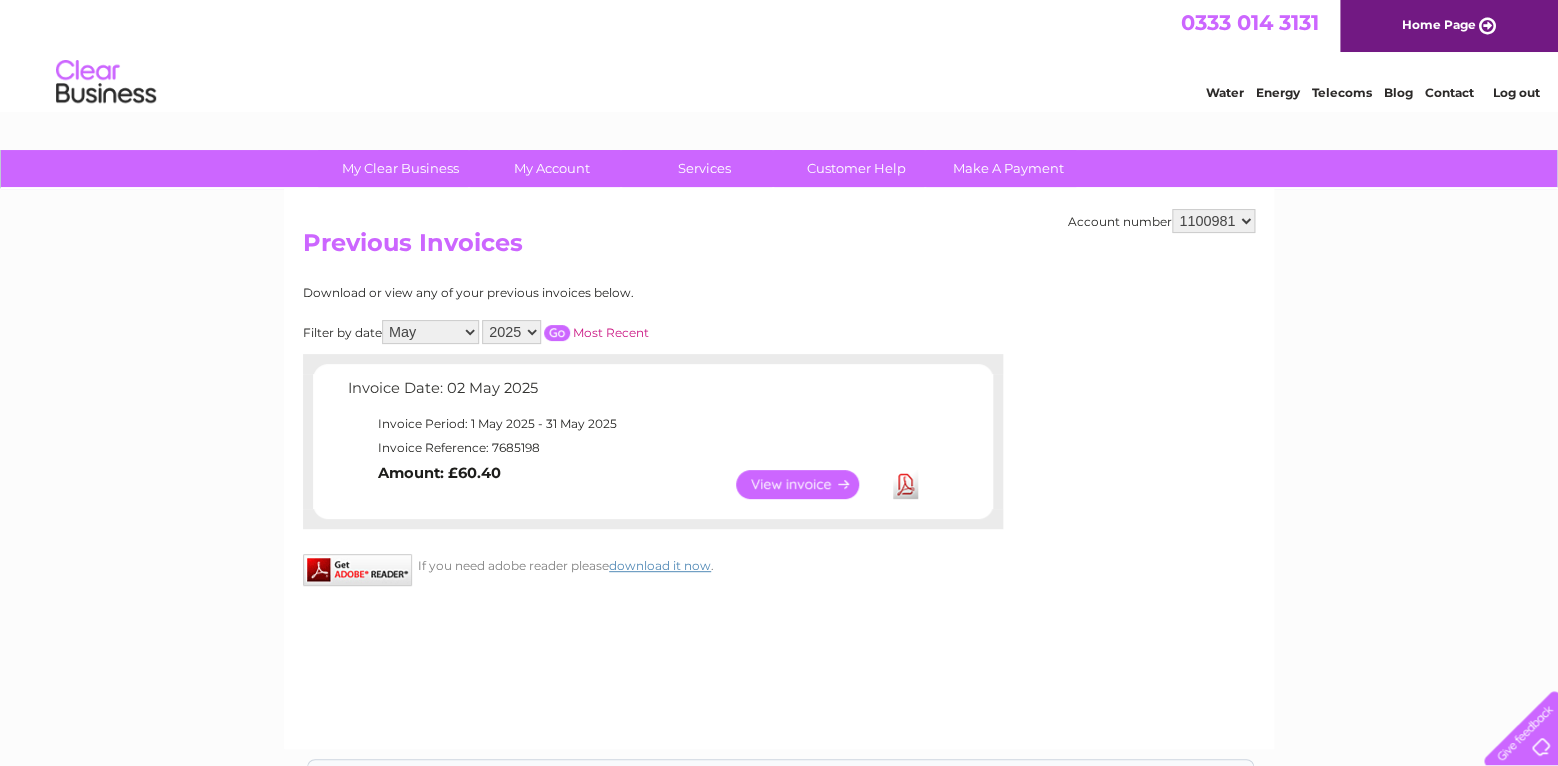 click on "Download" at bounding box center [905, 484] 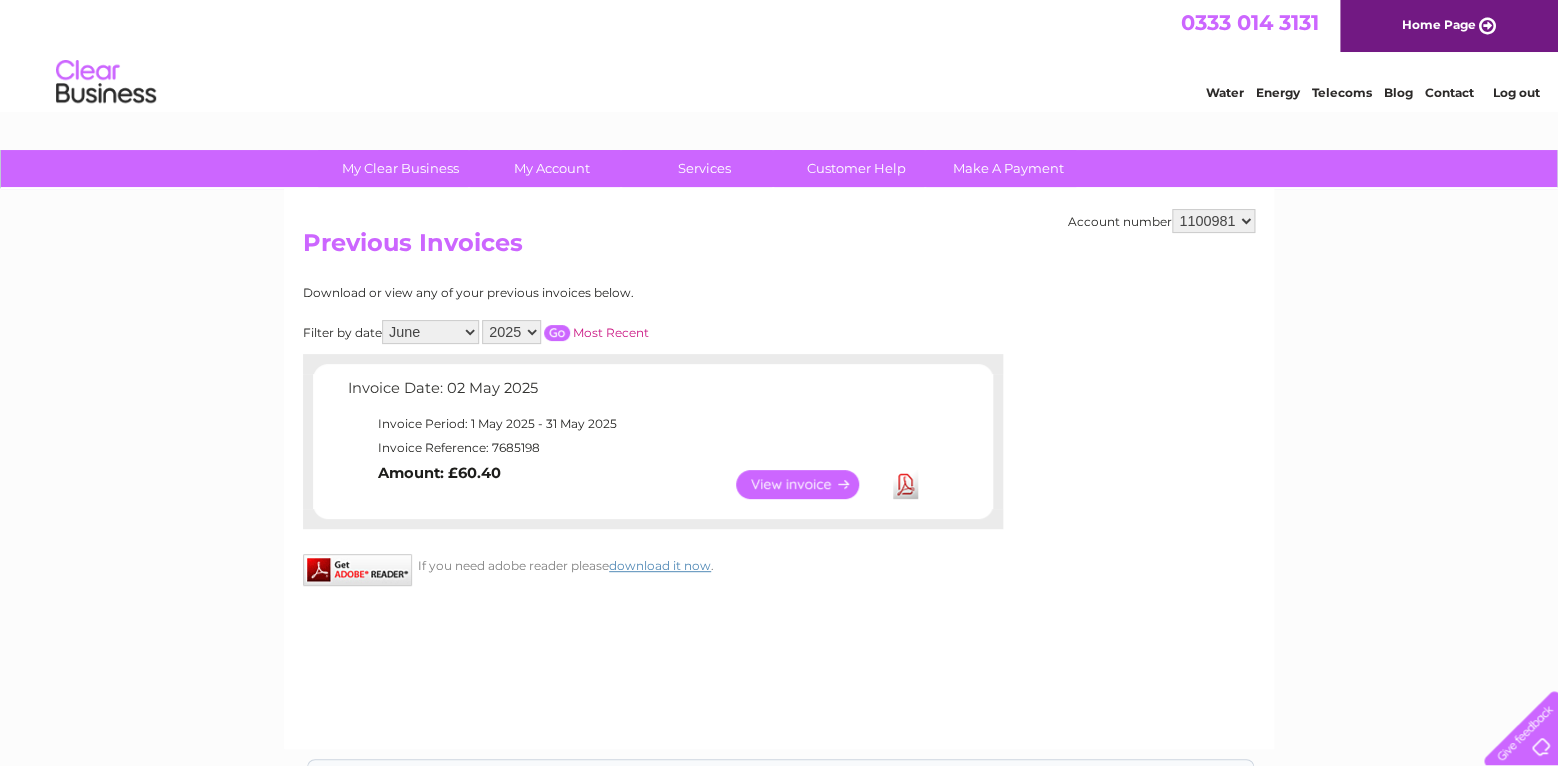 click at bounding box center (557, 333) 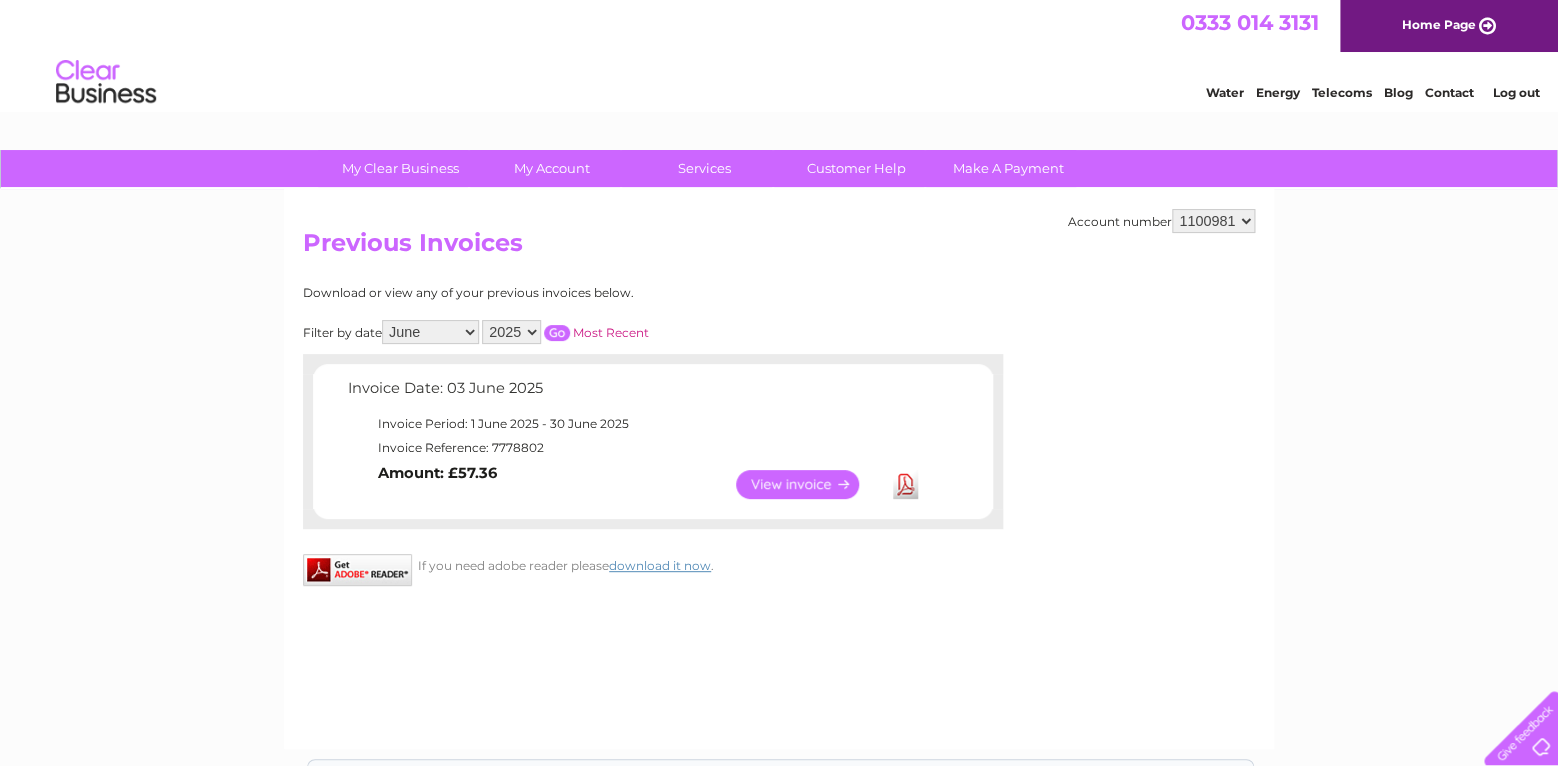 click on "Download" at bounding box center (905, 484) 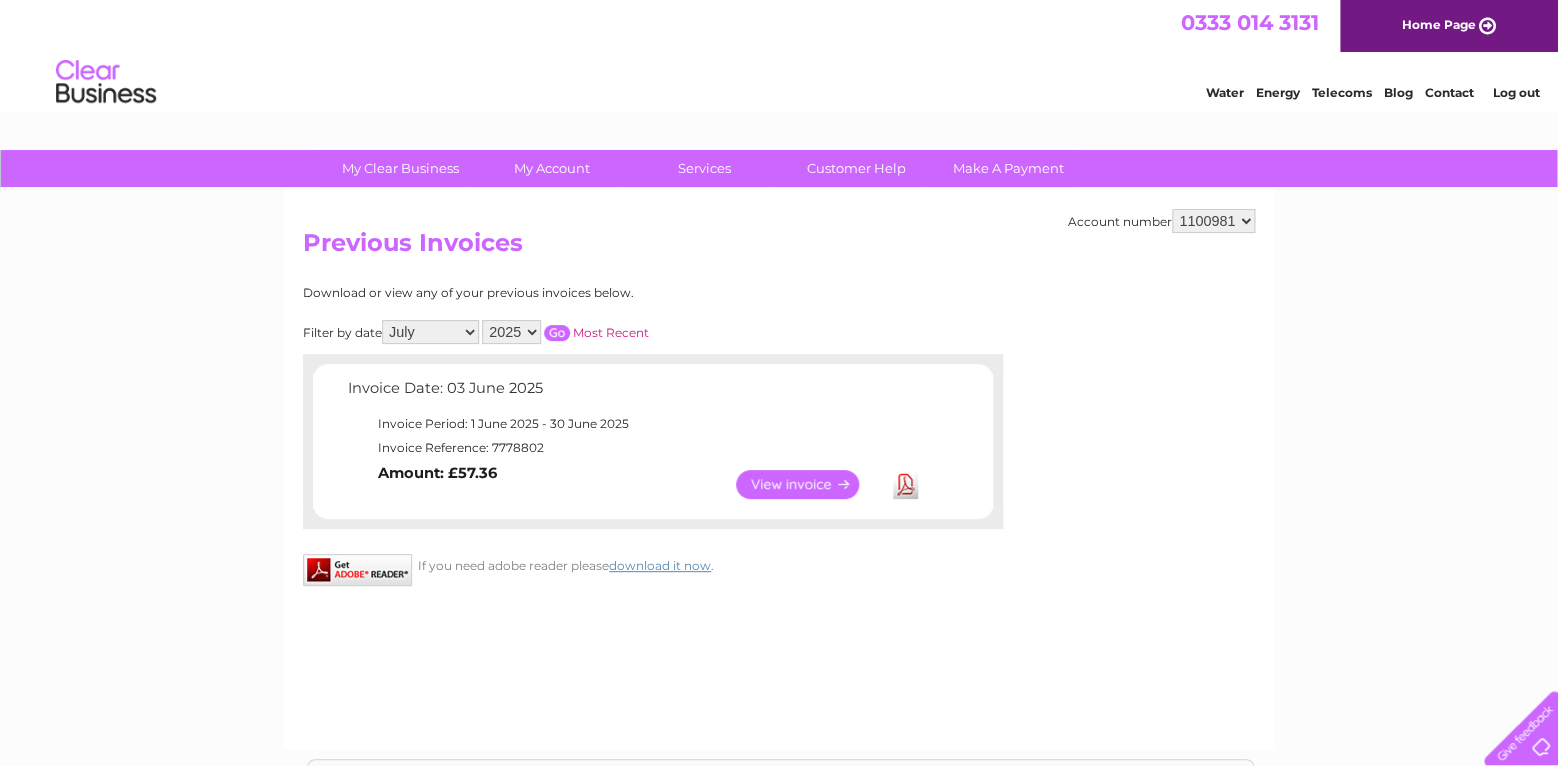 click on "July" at bounding box center (0, 0) 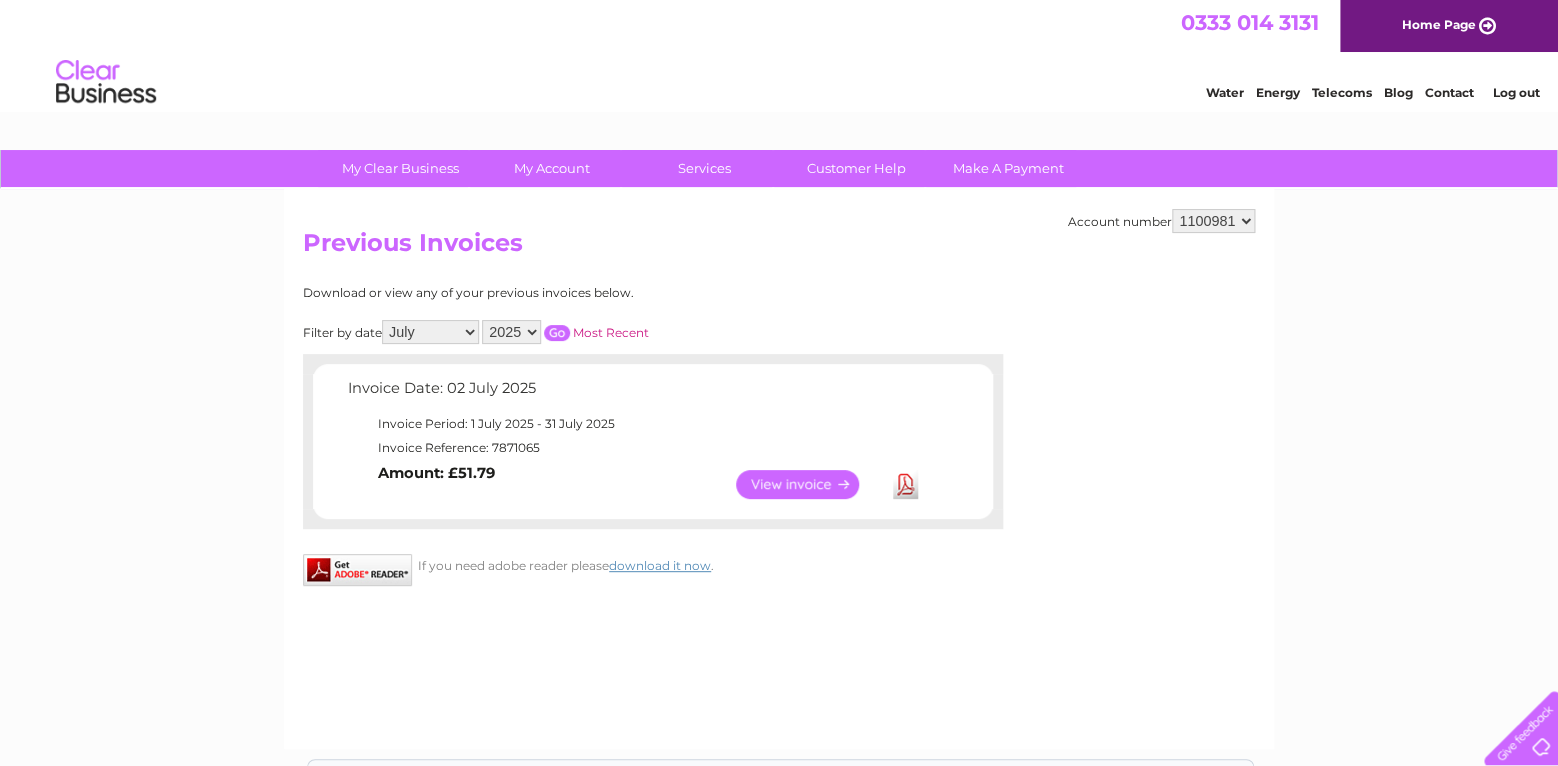 click on "Download" at bounding box center (905, 484) 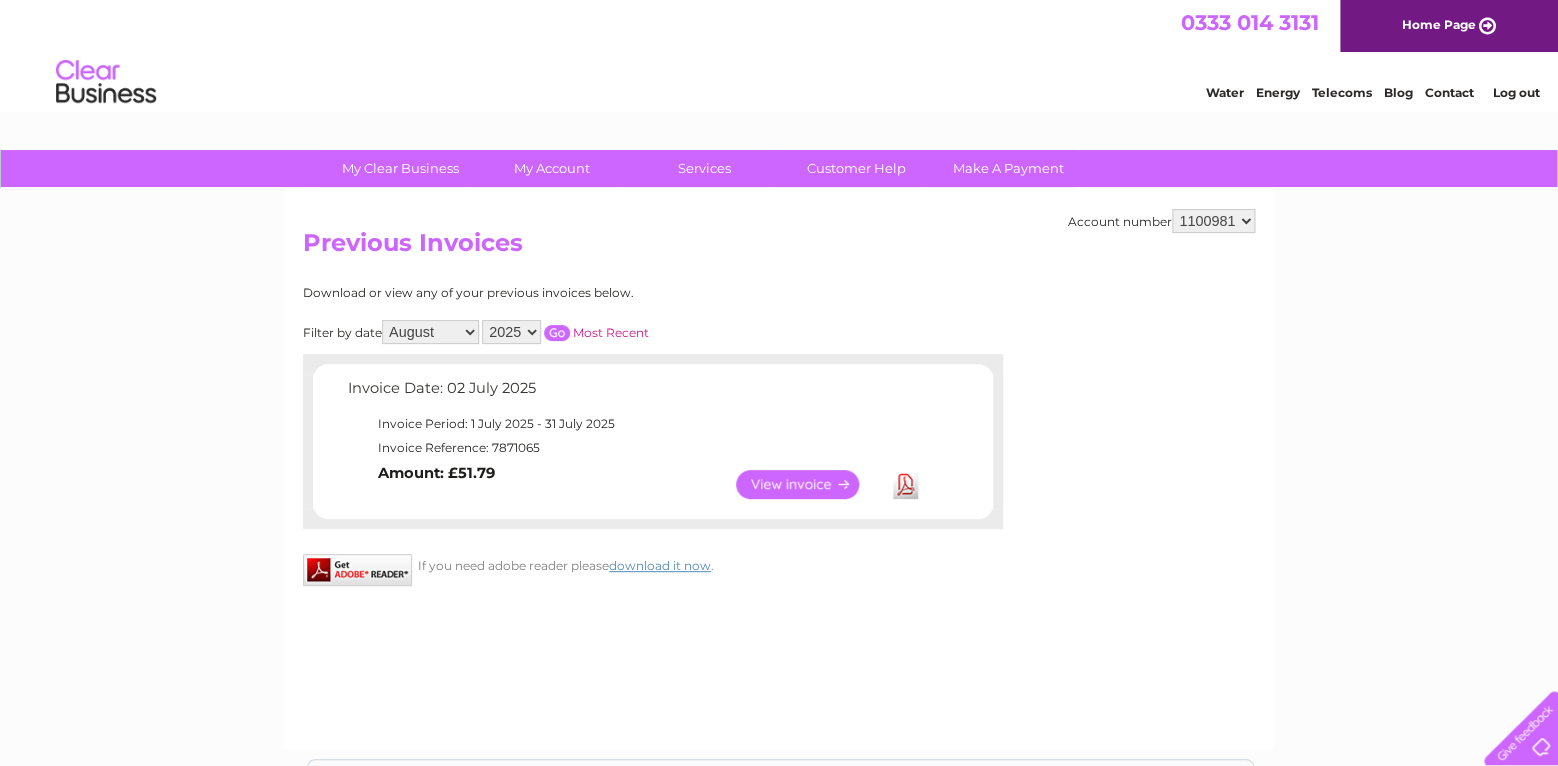 click on "August" at bounding box center (0, 0) 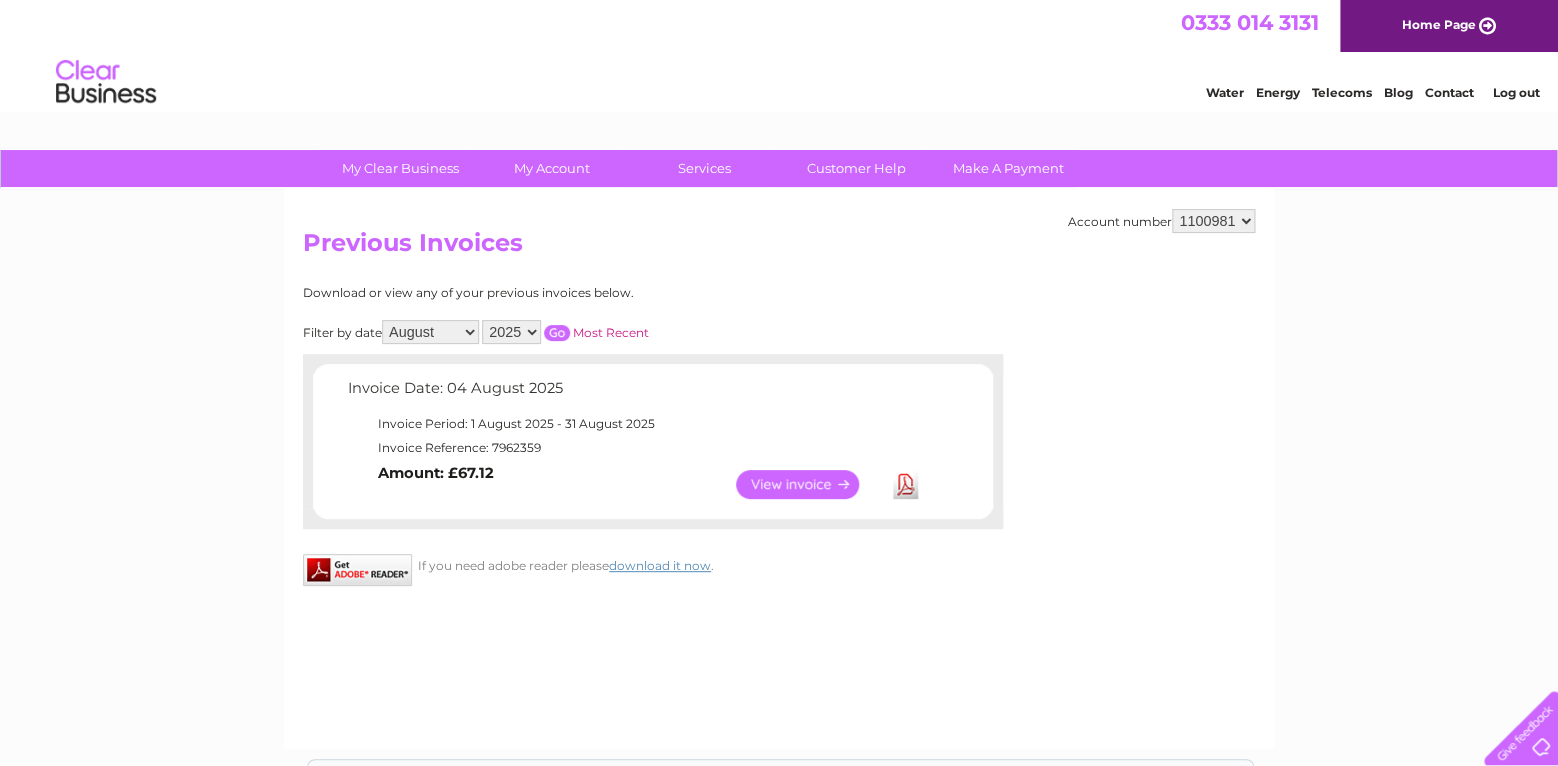 click on "All
January
February
March
April
May
June
July
August
September
October
November
December" at bounding box center [430, 332] 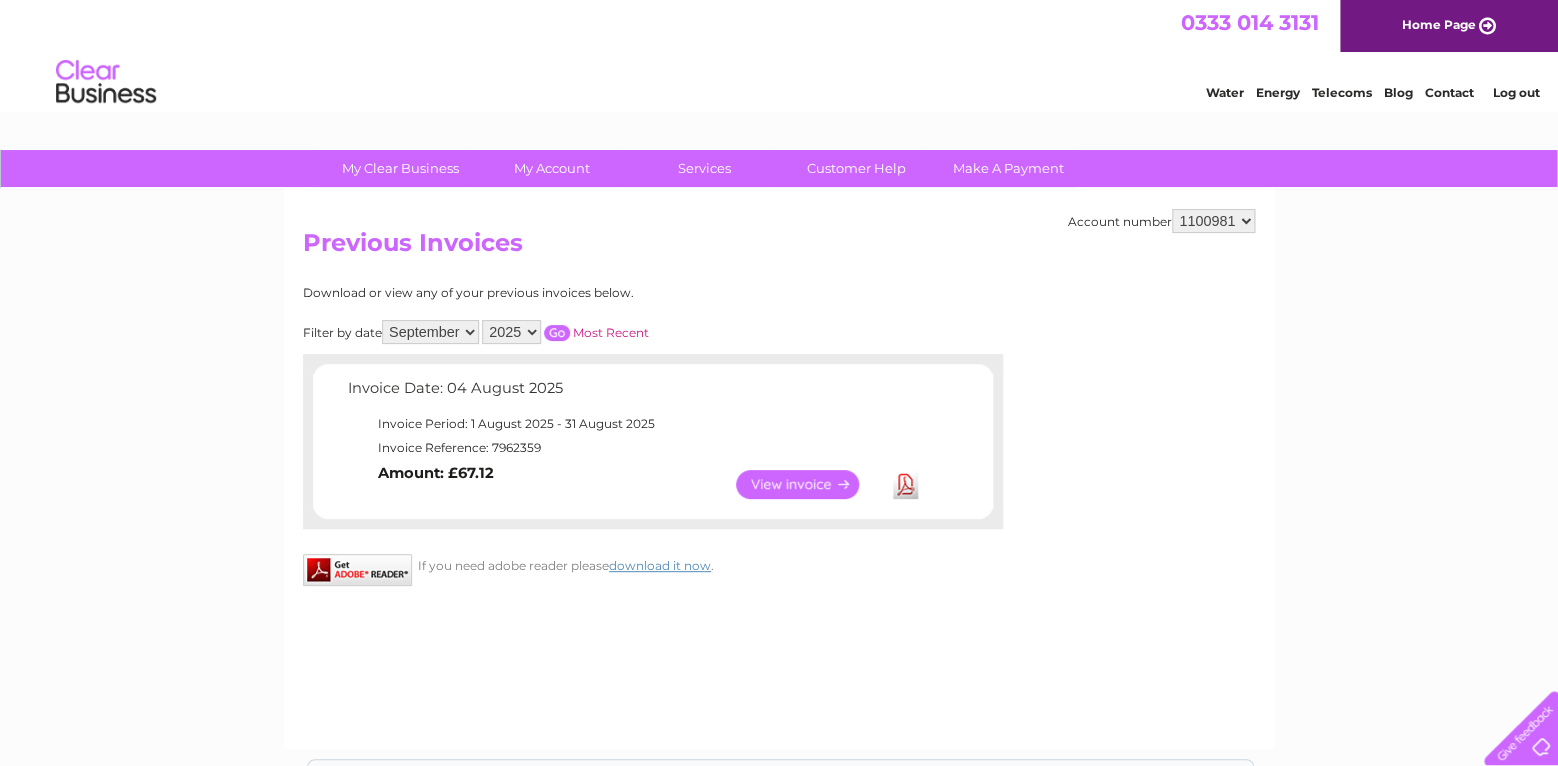 click on "September" at bounding box center [0, 0] 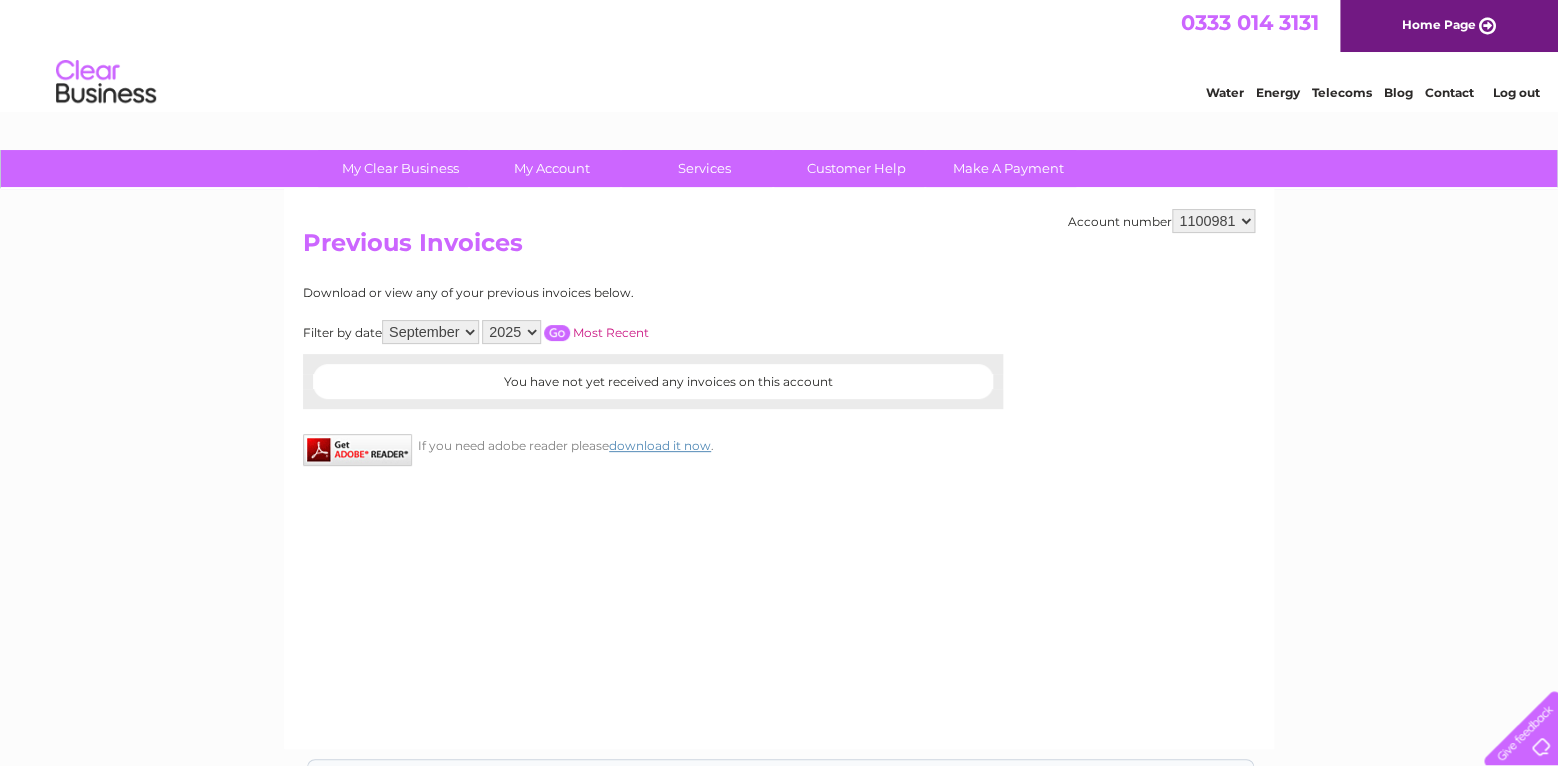 click on "All
January
February
March
April
May
June
July
August
September
October
November
December" at bounding box center [430, 332] 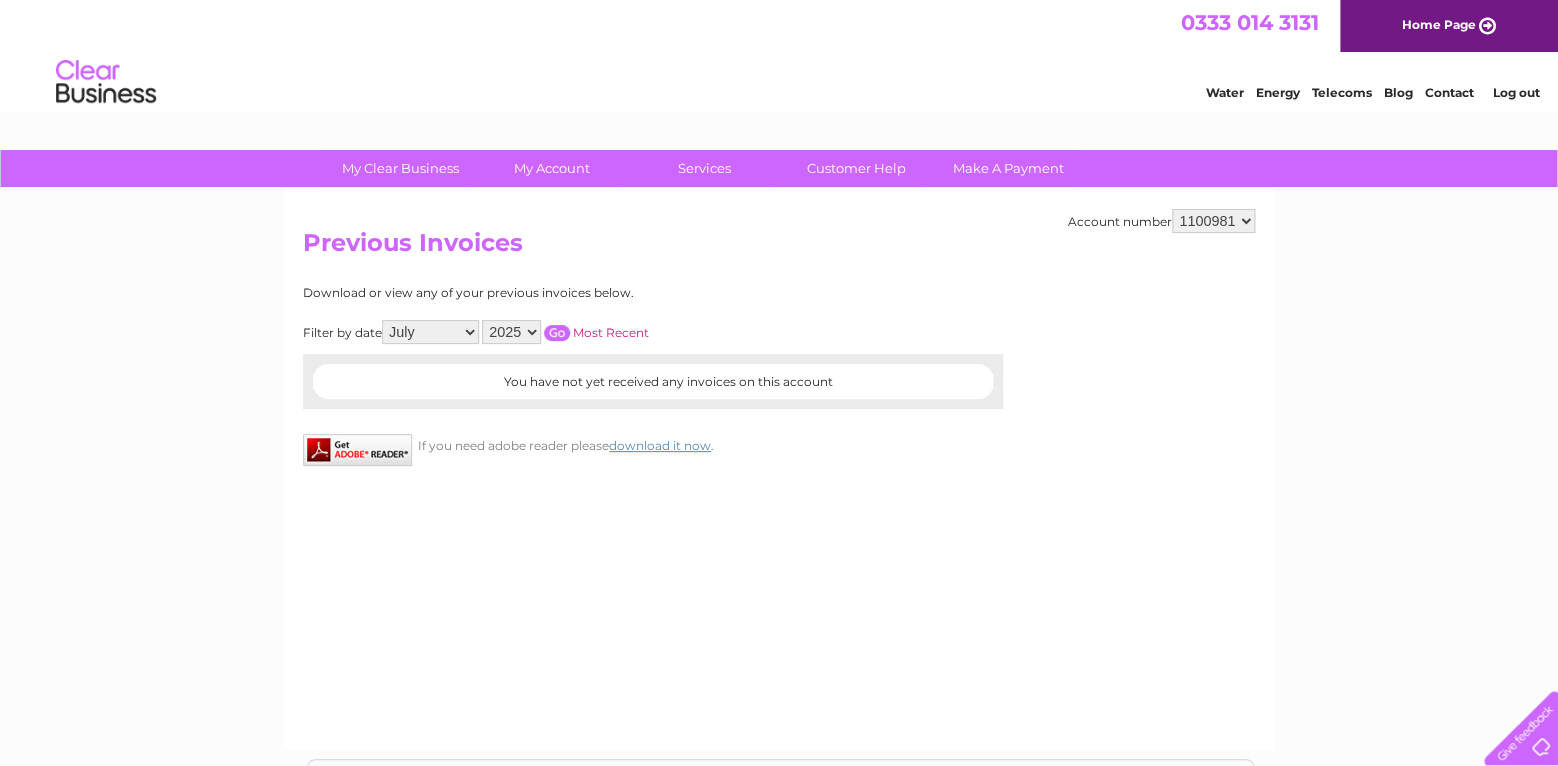 click at bounding box center (557, 333) 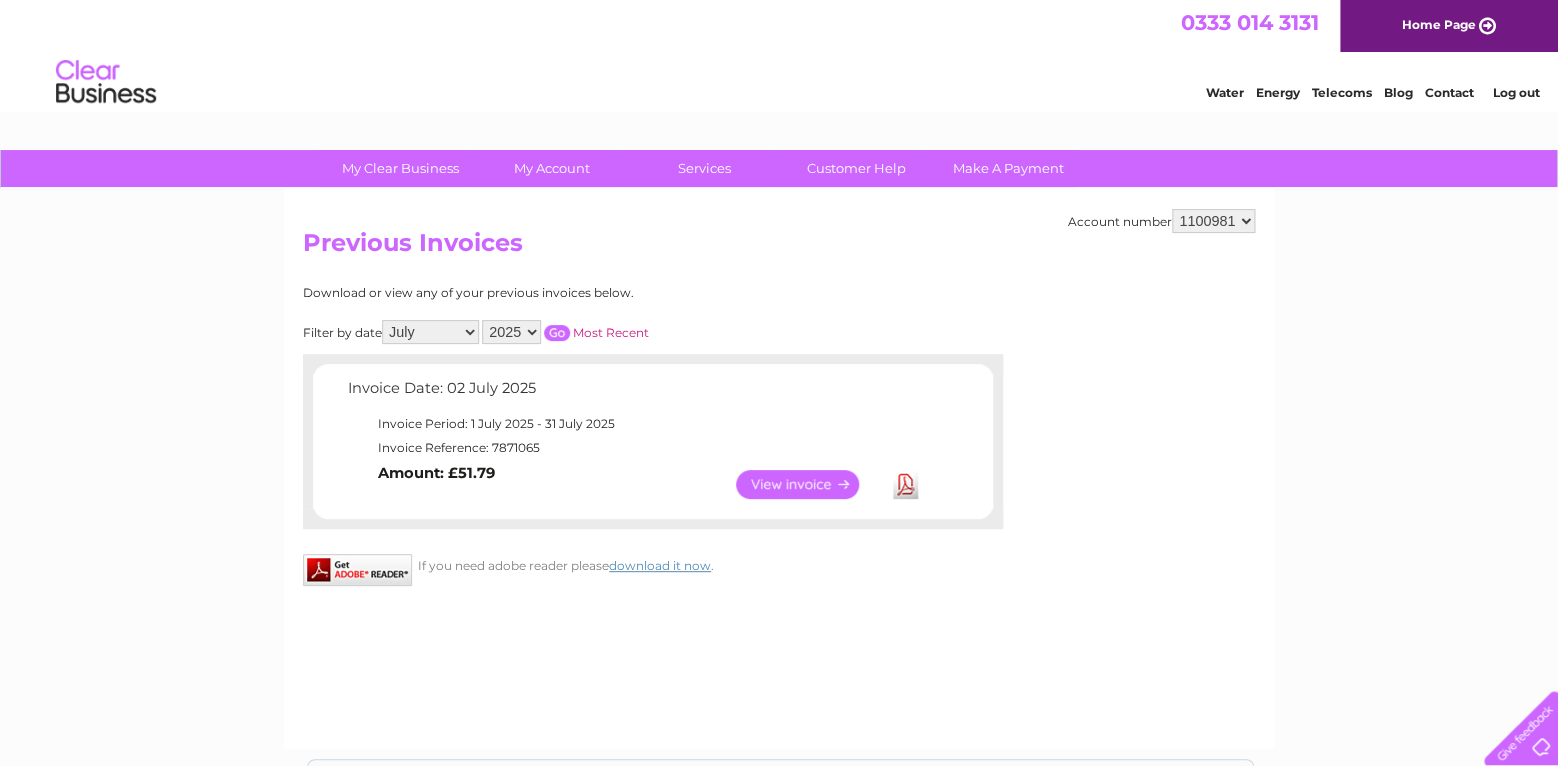 click on "All
January
February
March
April
May
June
July
August
September
October
November
December" at bounding box center (430, 332) 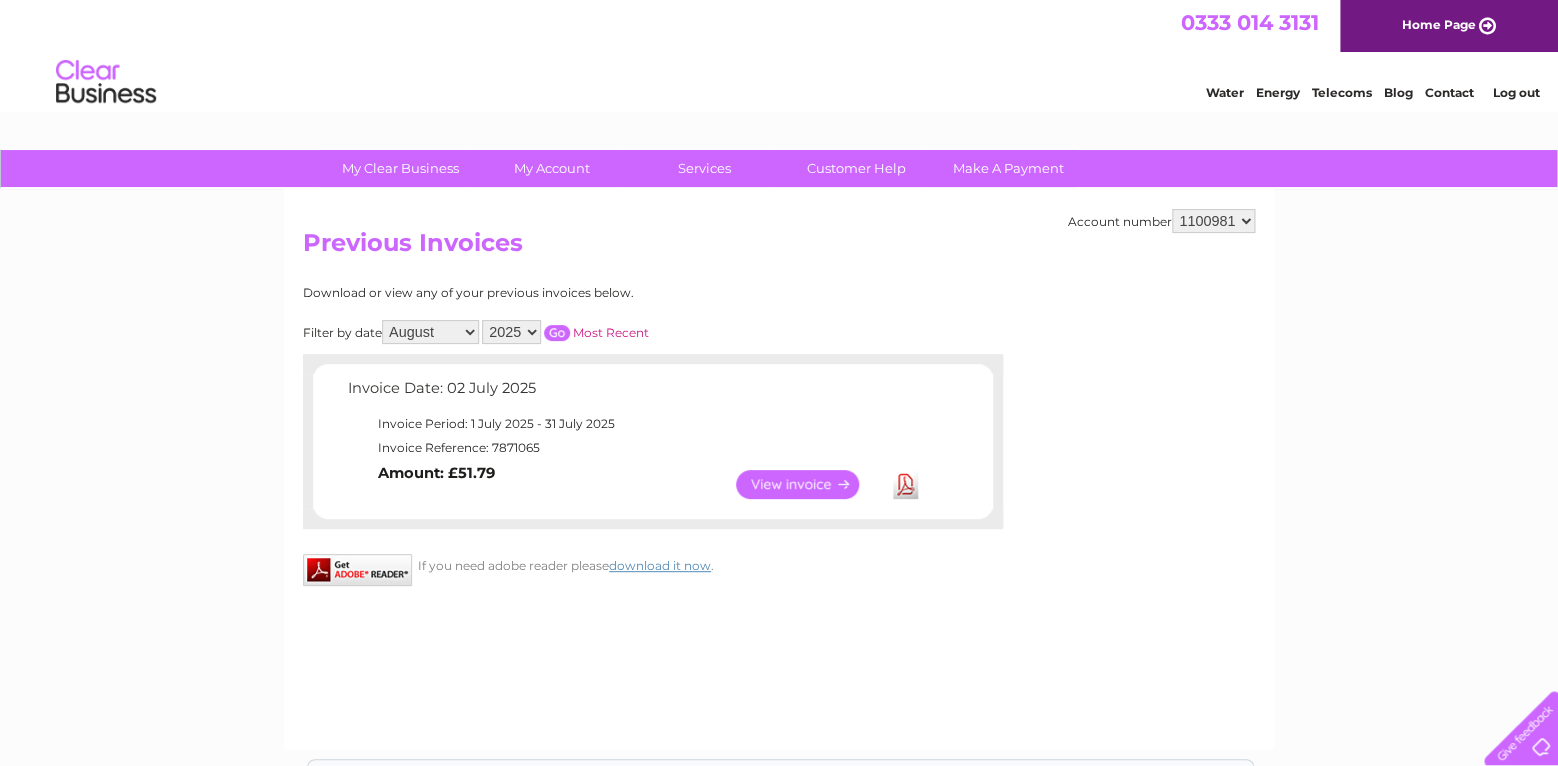 click at bounding box center (557, 333) 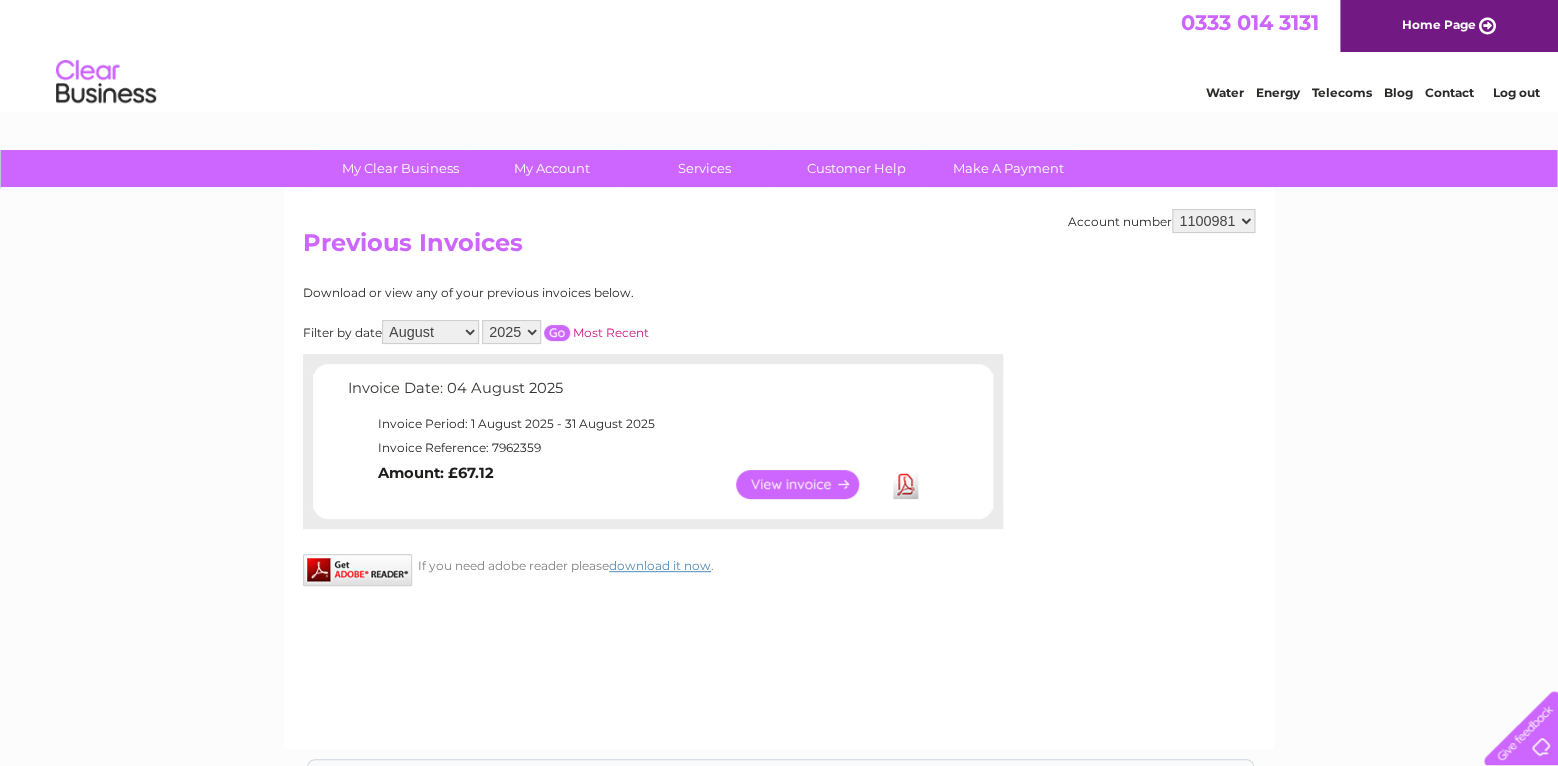 click on "Download" at bounding box center [905, 484] 